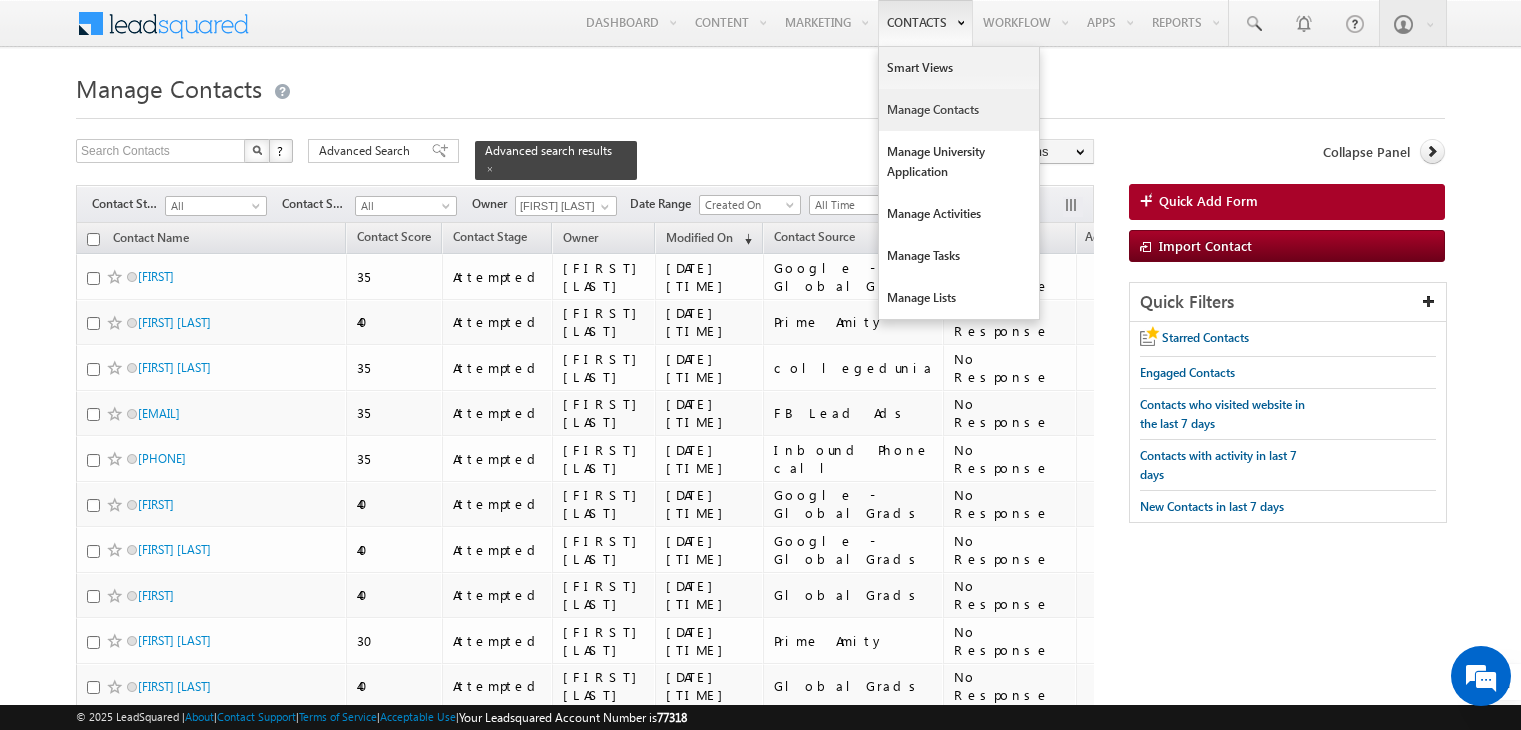 scroll, scrollTop: 0, scrollLeft: 0, axis: both 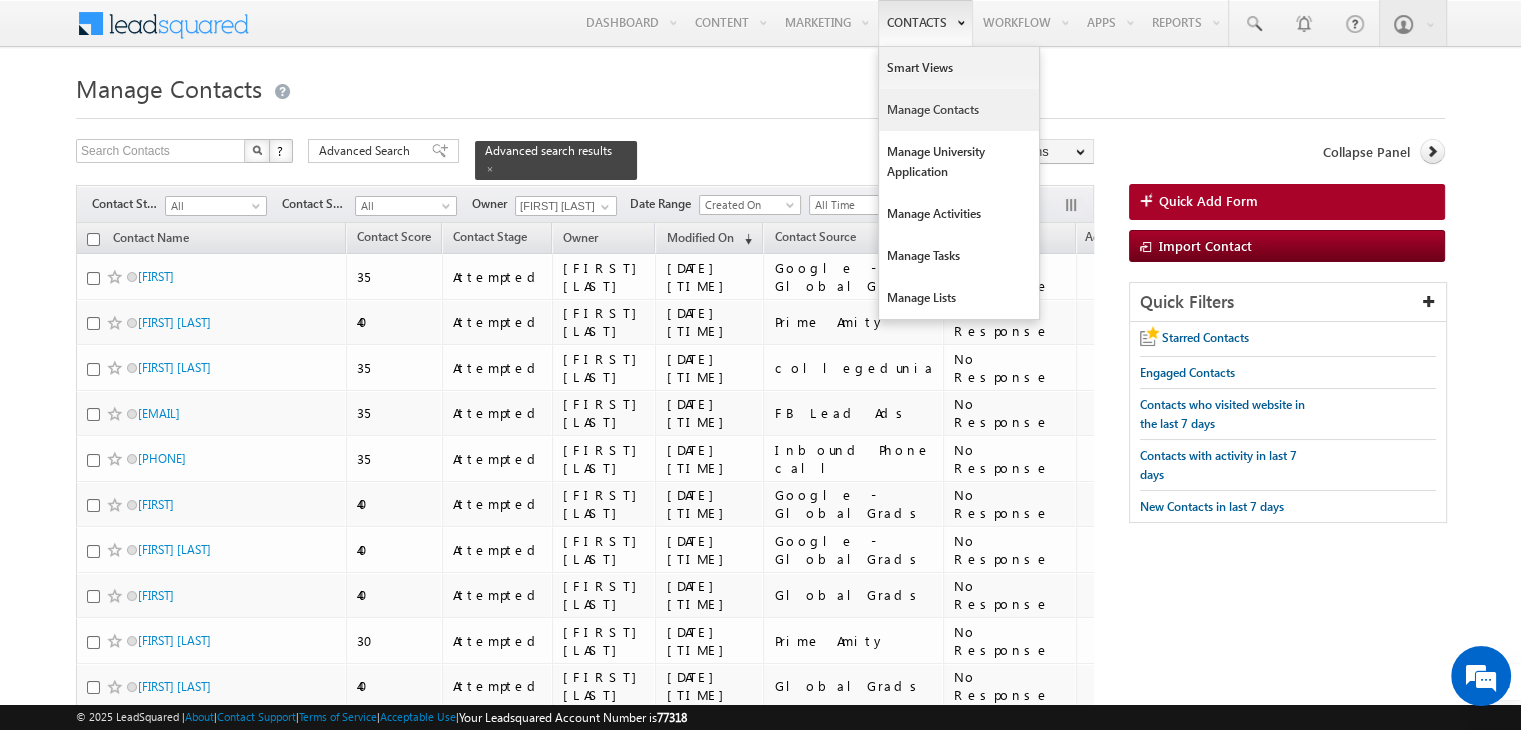 click on "Manage Contacts" at bounding box center (959, 110) 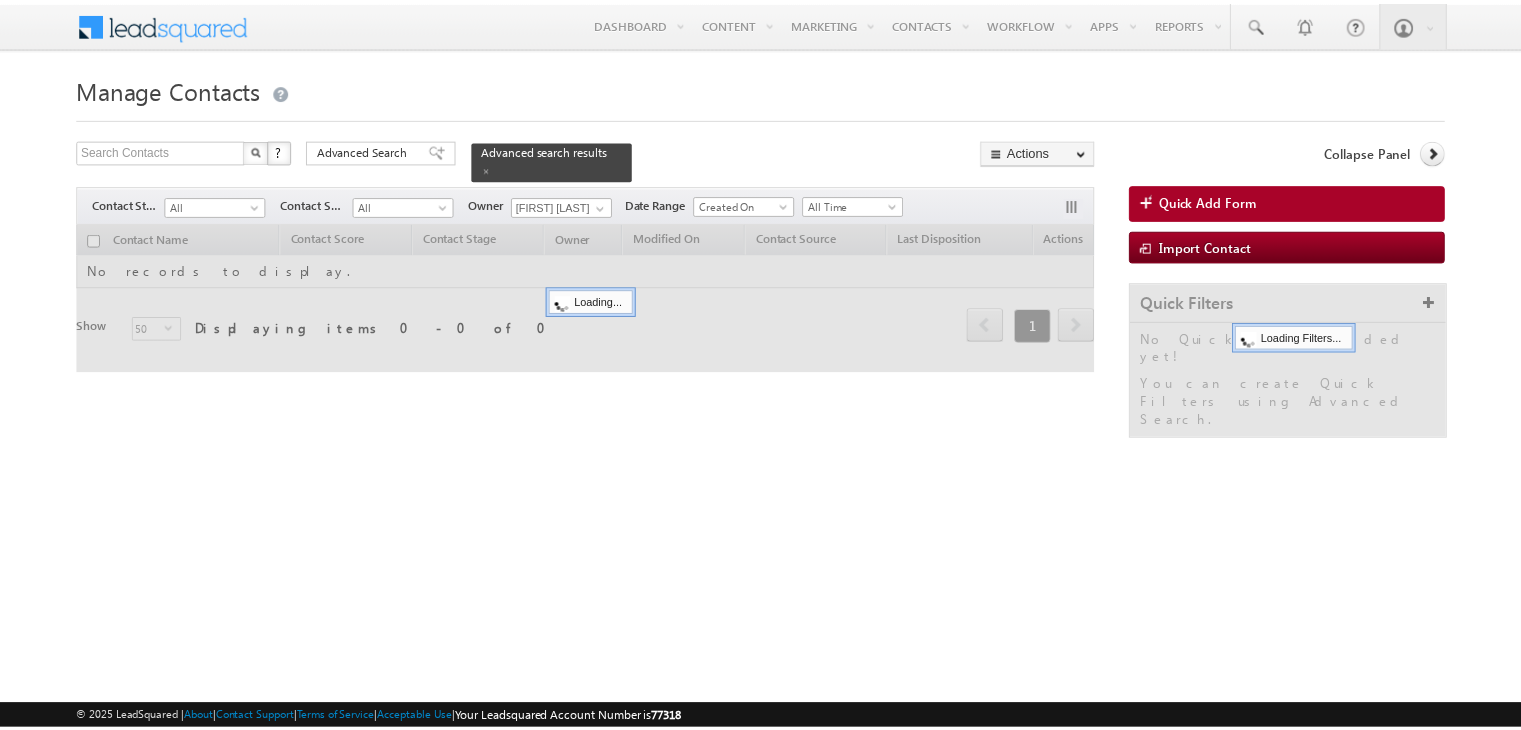 scroll, scrollTop: 0, scrollLeft: 0, axis: both 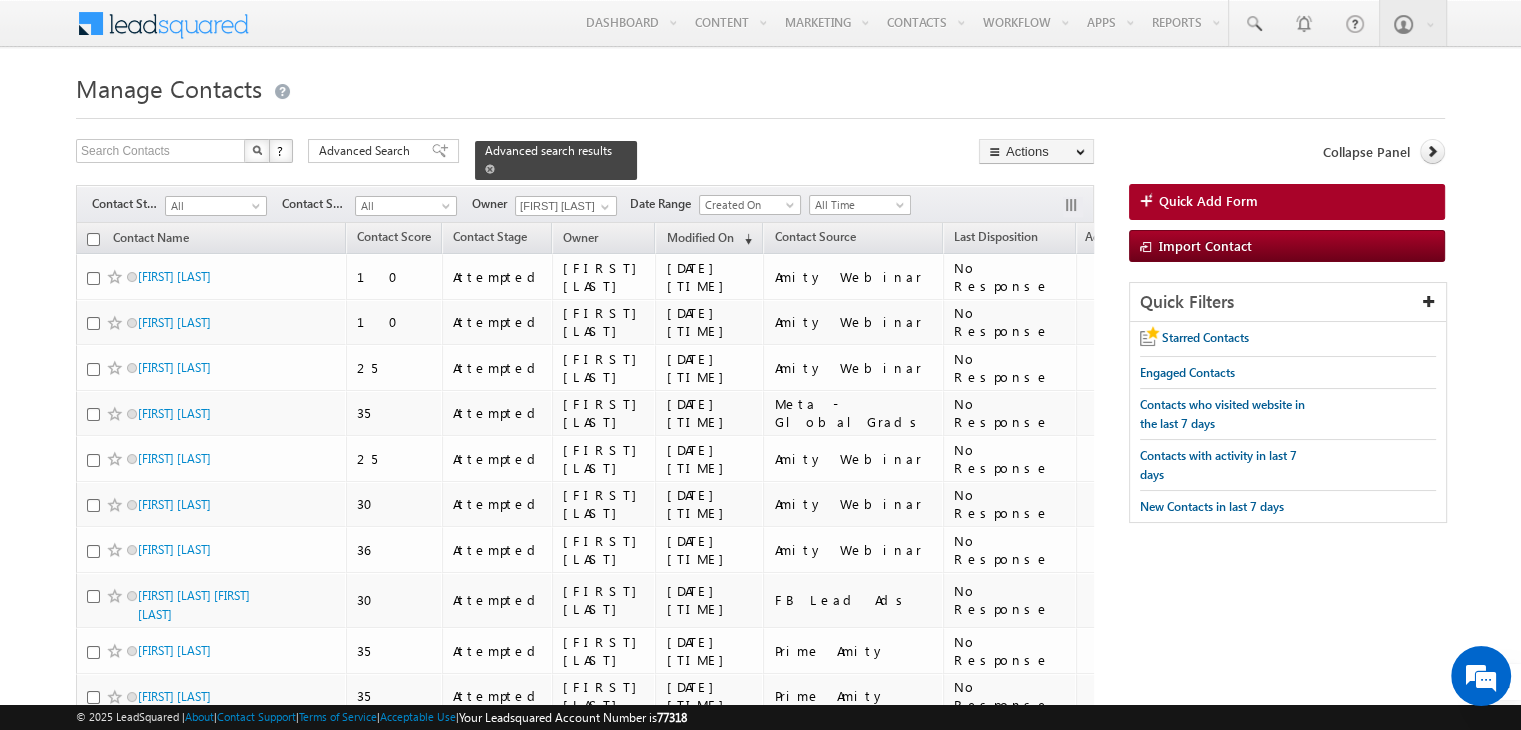 click at bounding box center [490, 169] 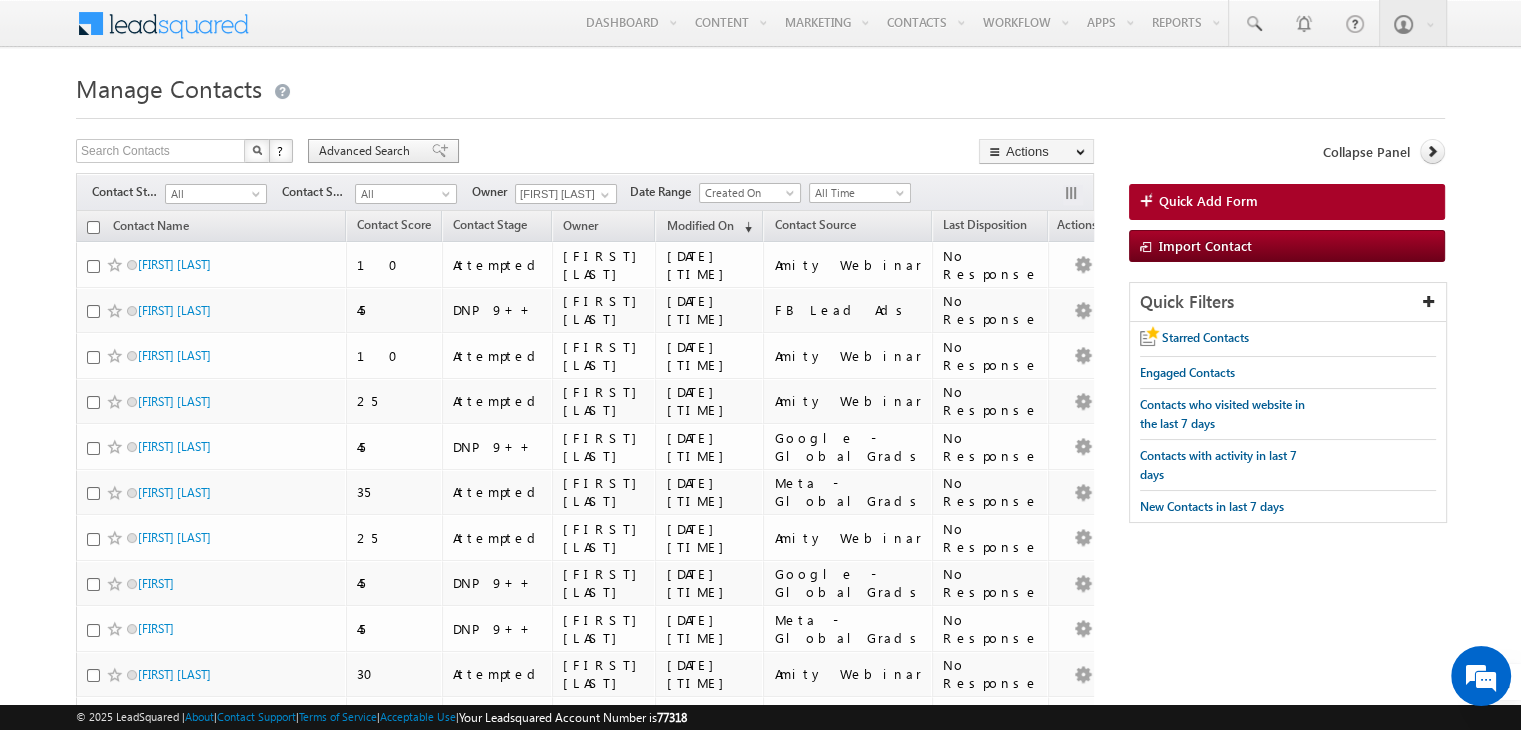 click on "Advanced Search" at bounding box center (367, 151) 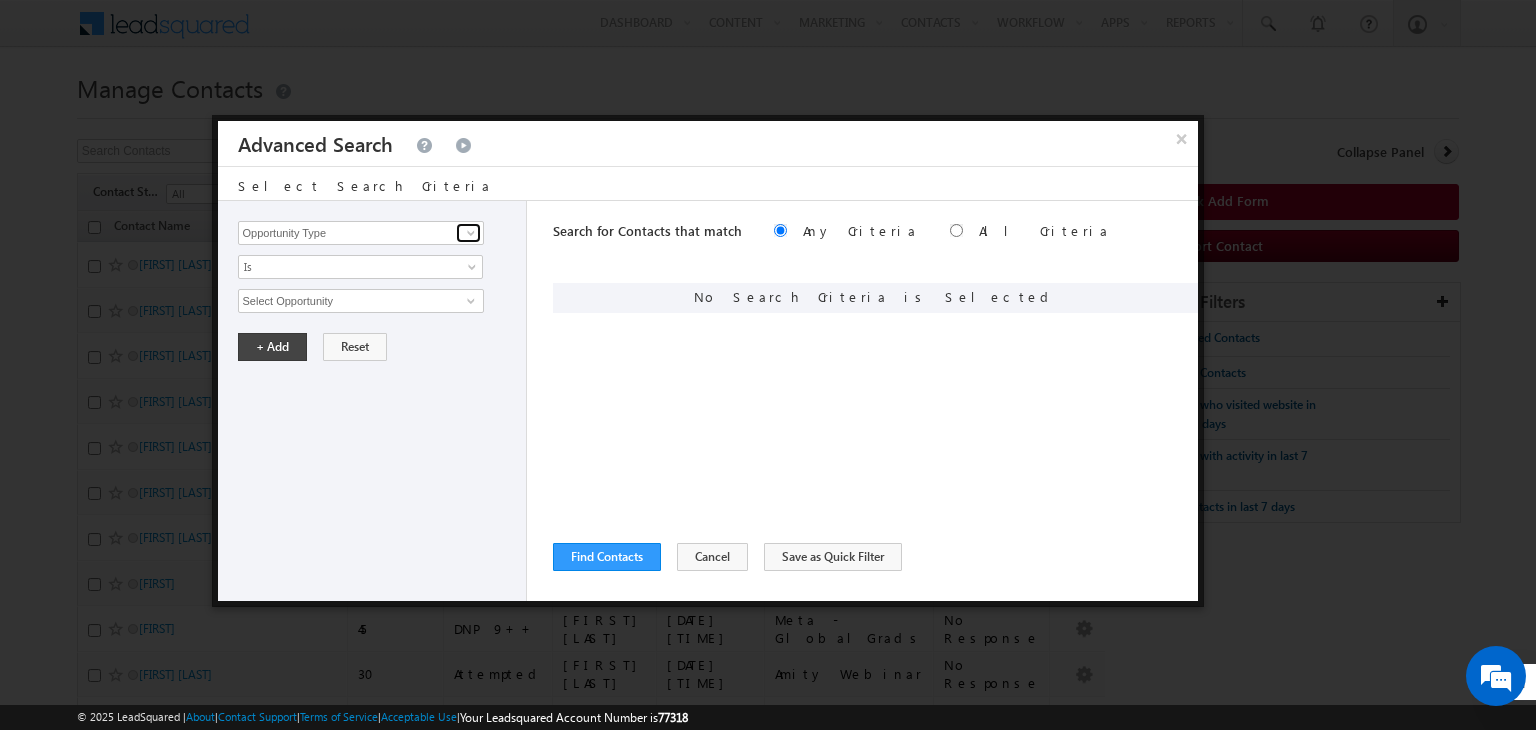 click at bounding box center (471, 233) 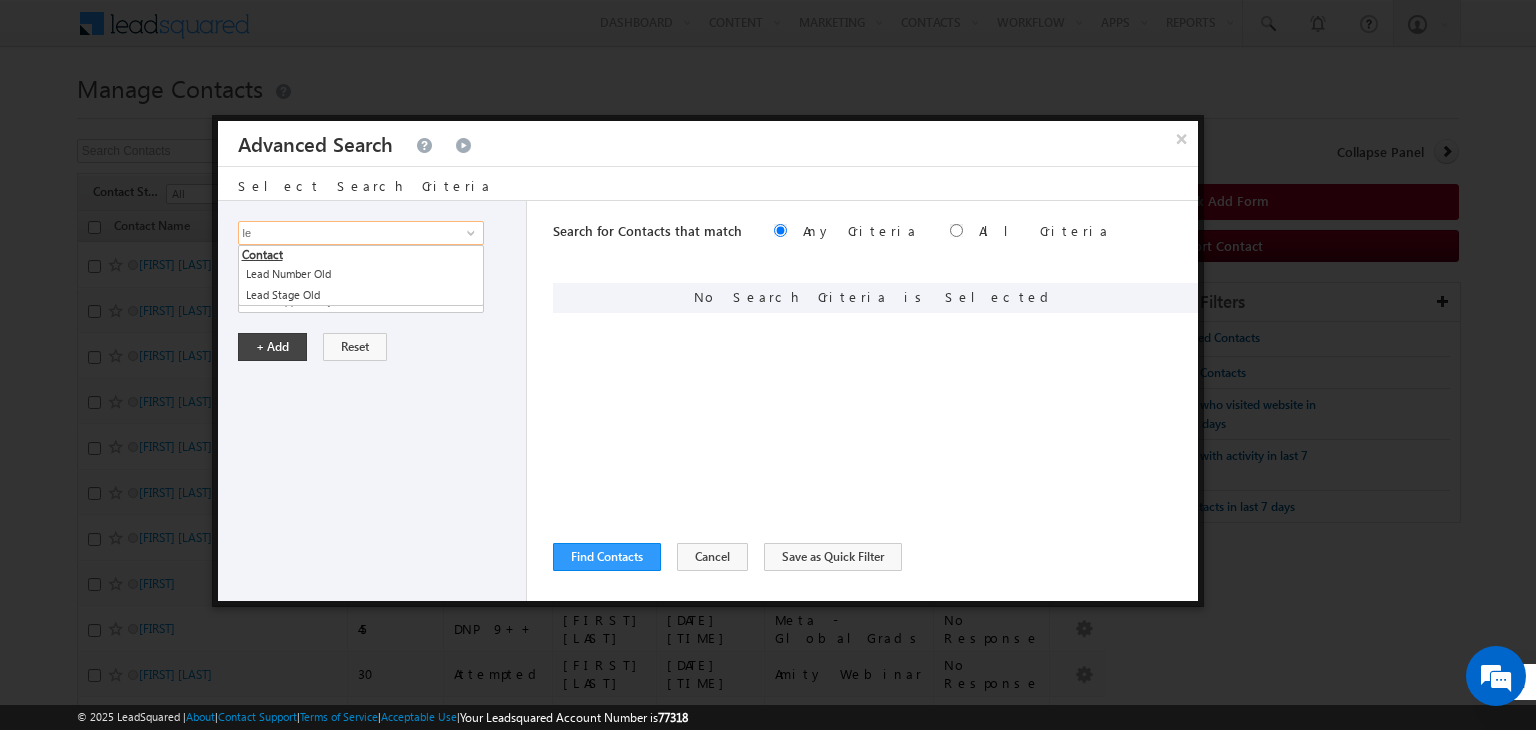 type on "l" 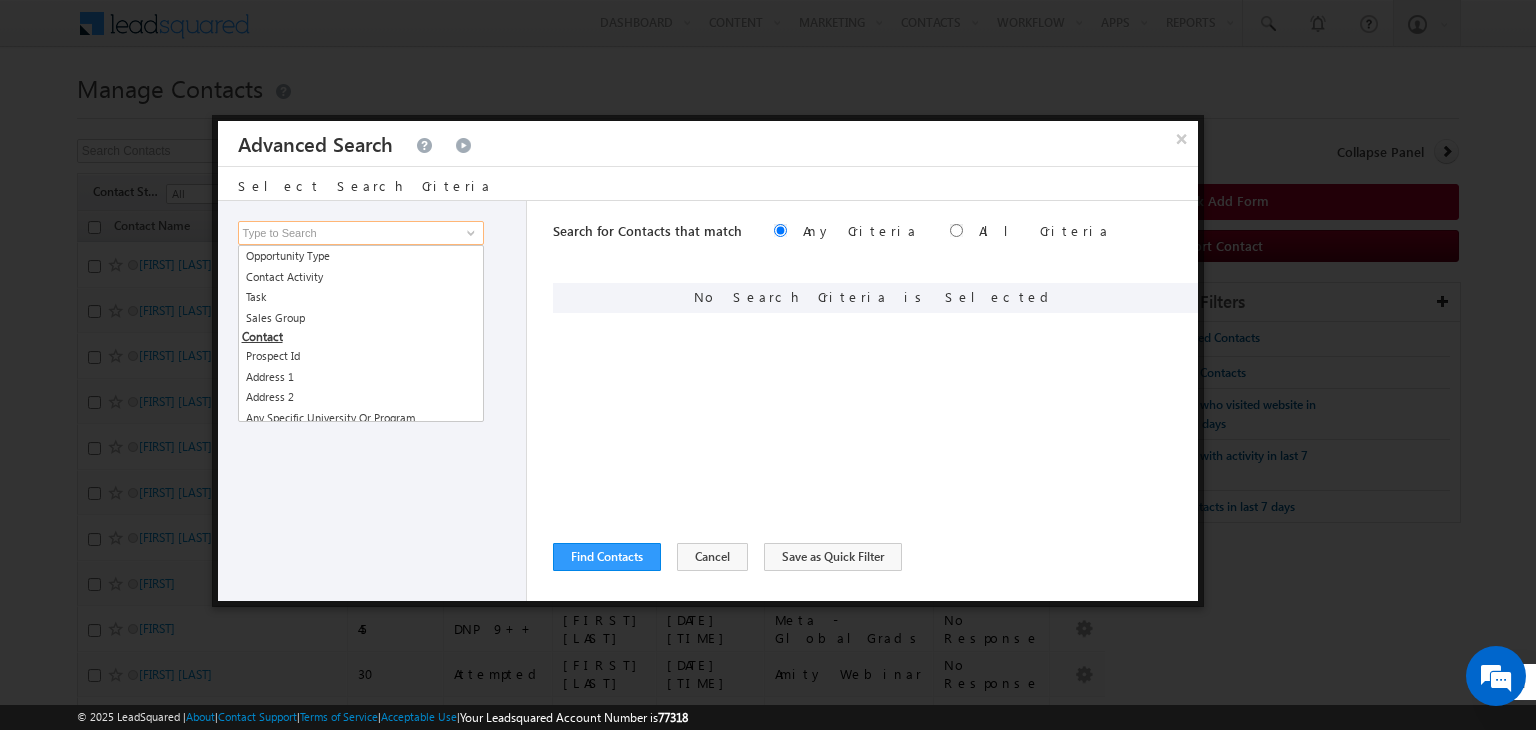 type on "c" 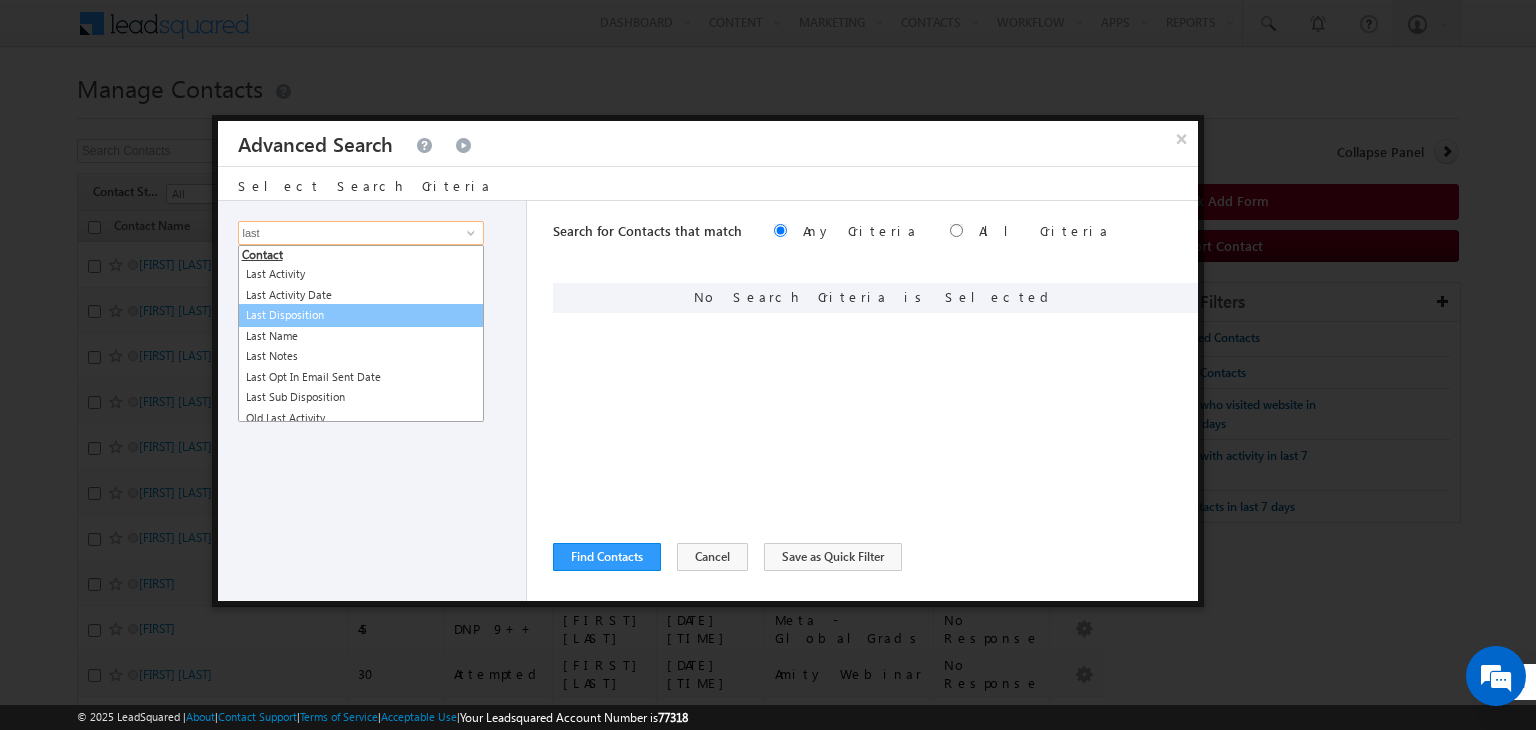 click on "Last Disposition" at bounding box center [361, 315] 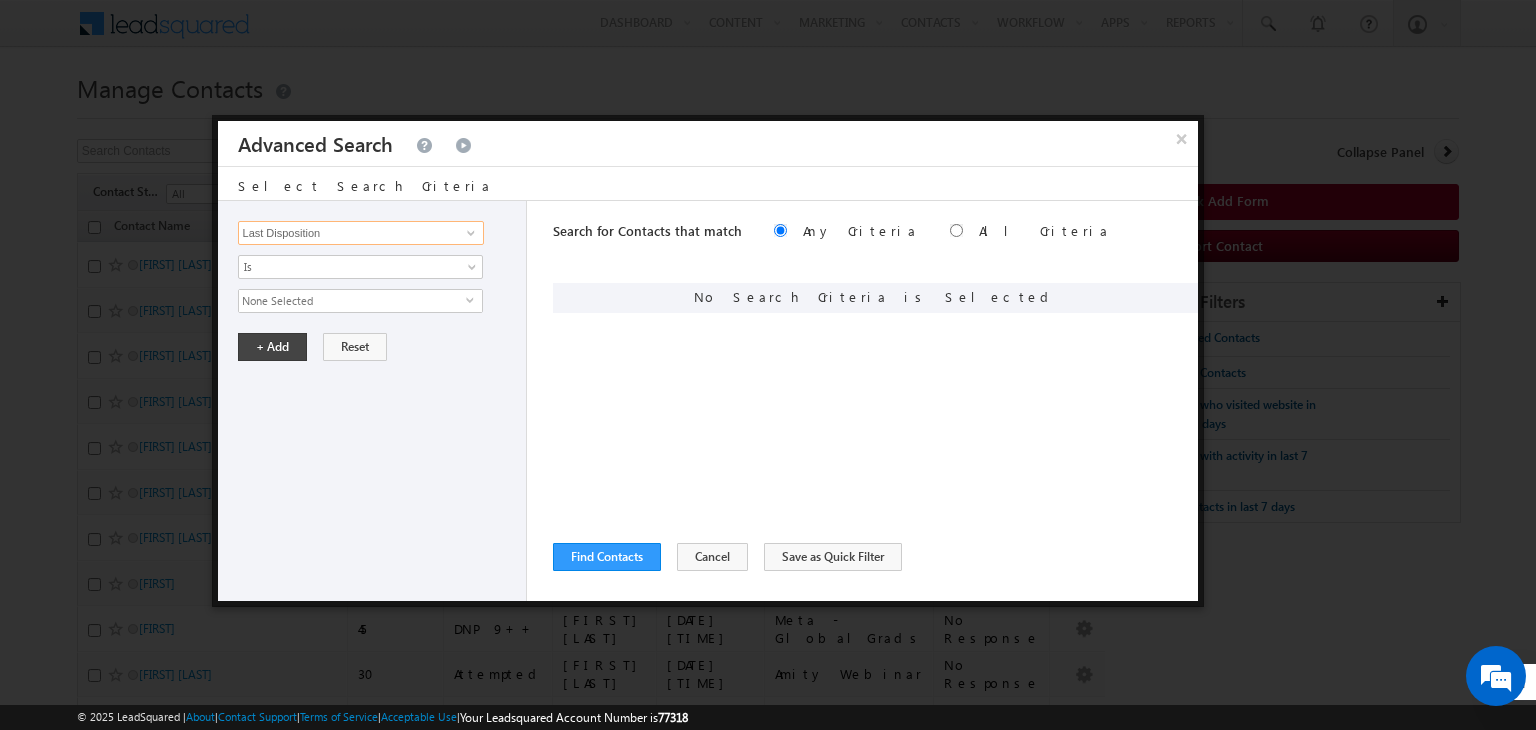 type on "Last Disposition" 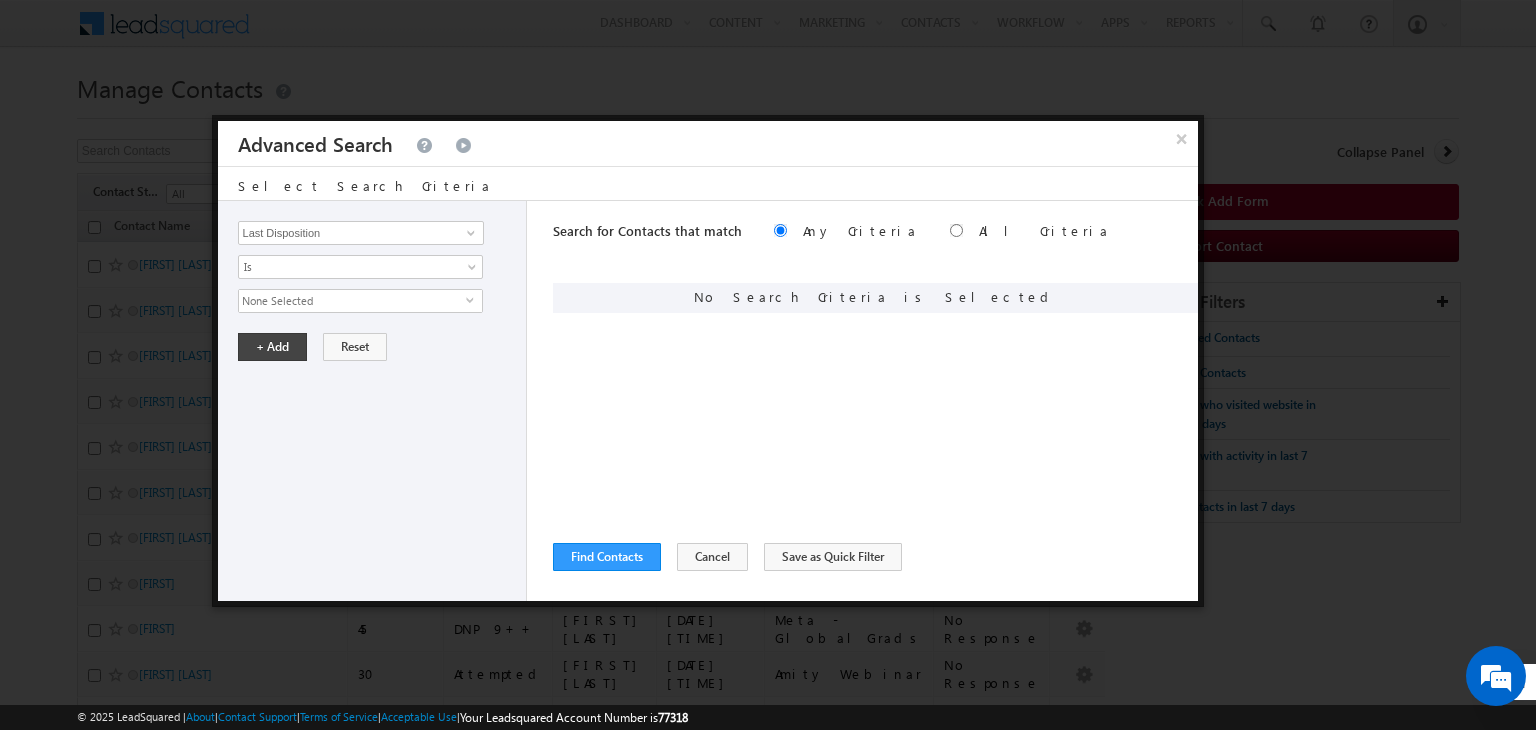 click on "None Selected" at bounding box center (352, 301) 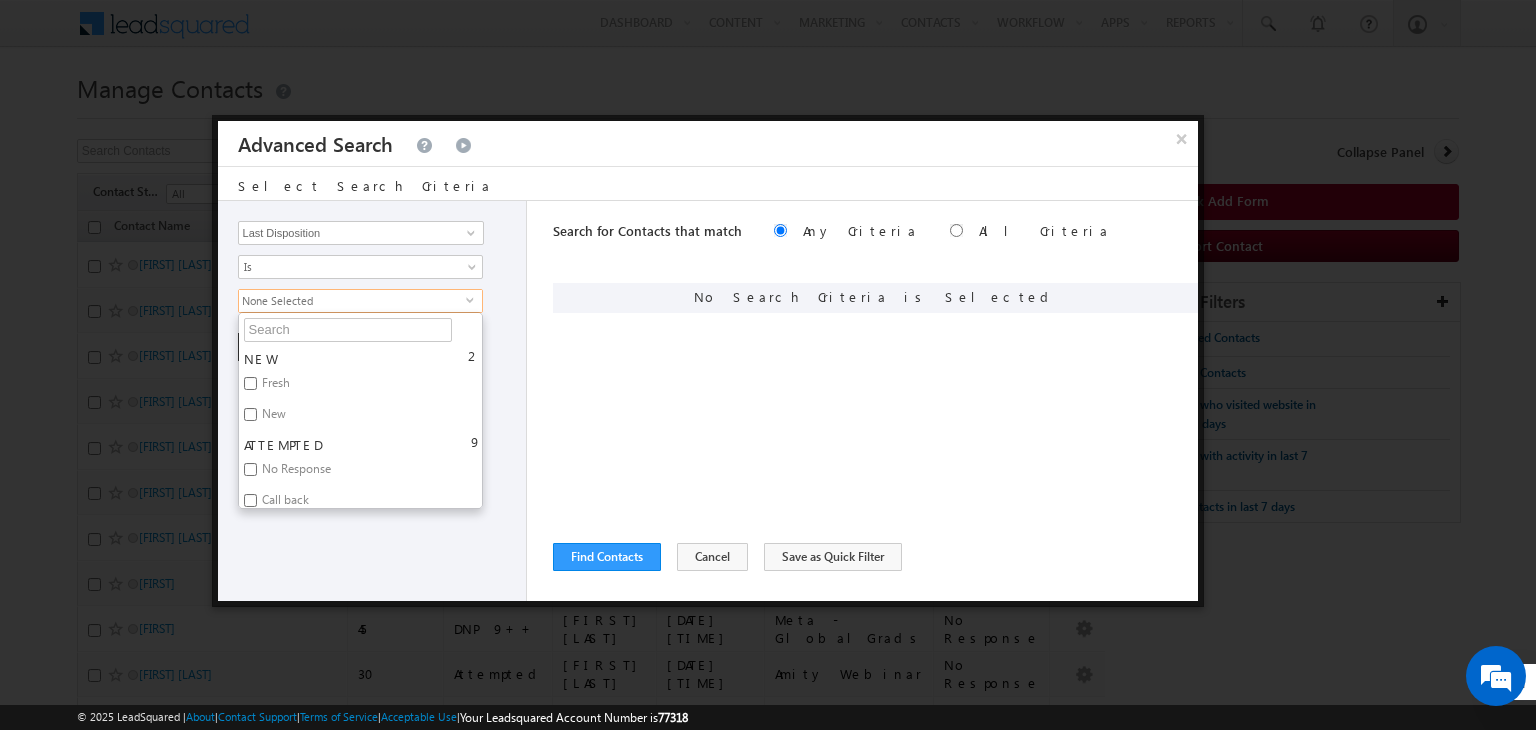 click on "Fresh" at bounding box center [274, 386] 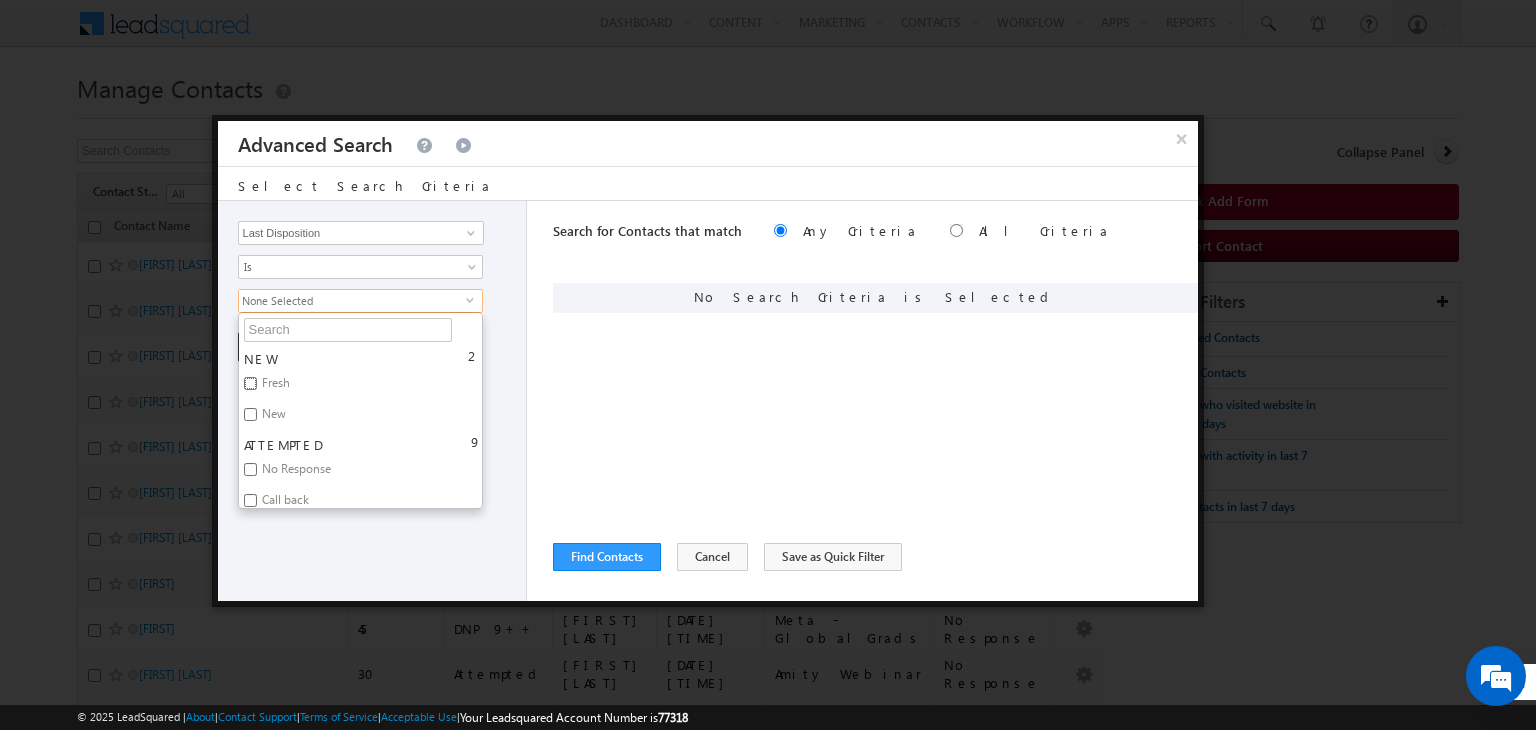 click on "Fresh" at bounding box center (250, 383) 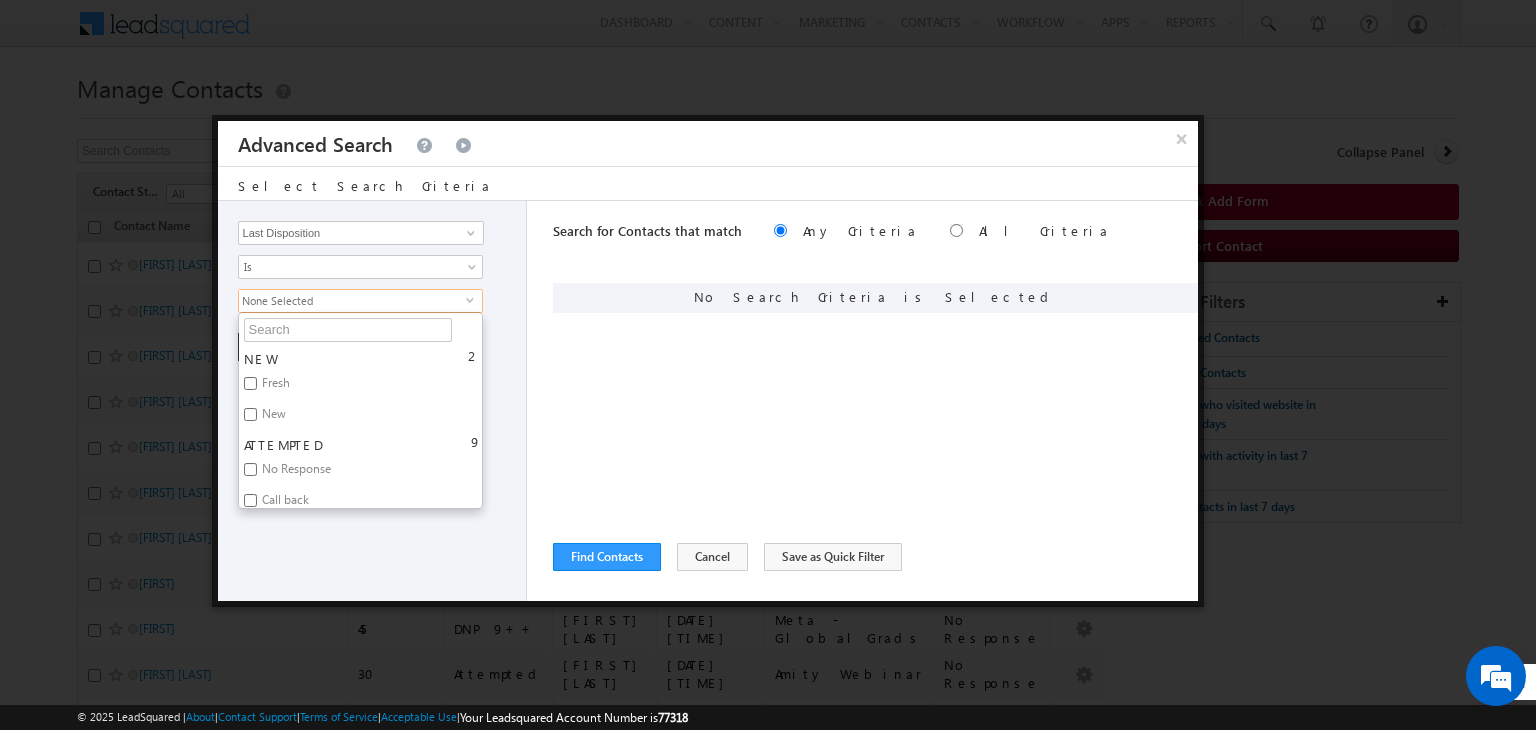 checkbox on "true" 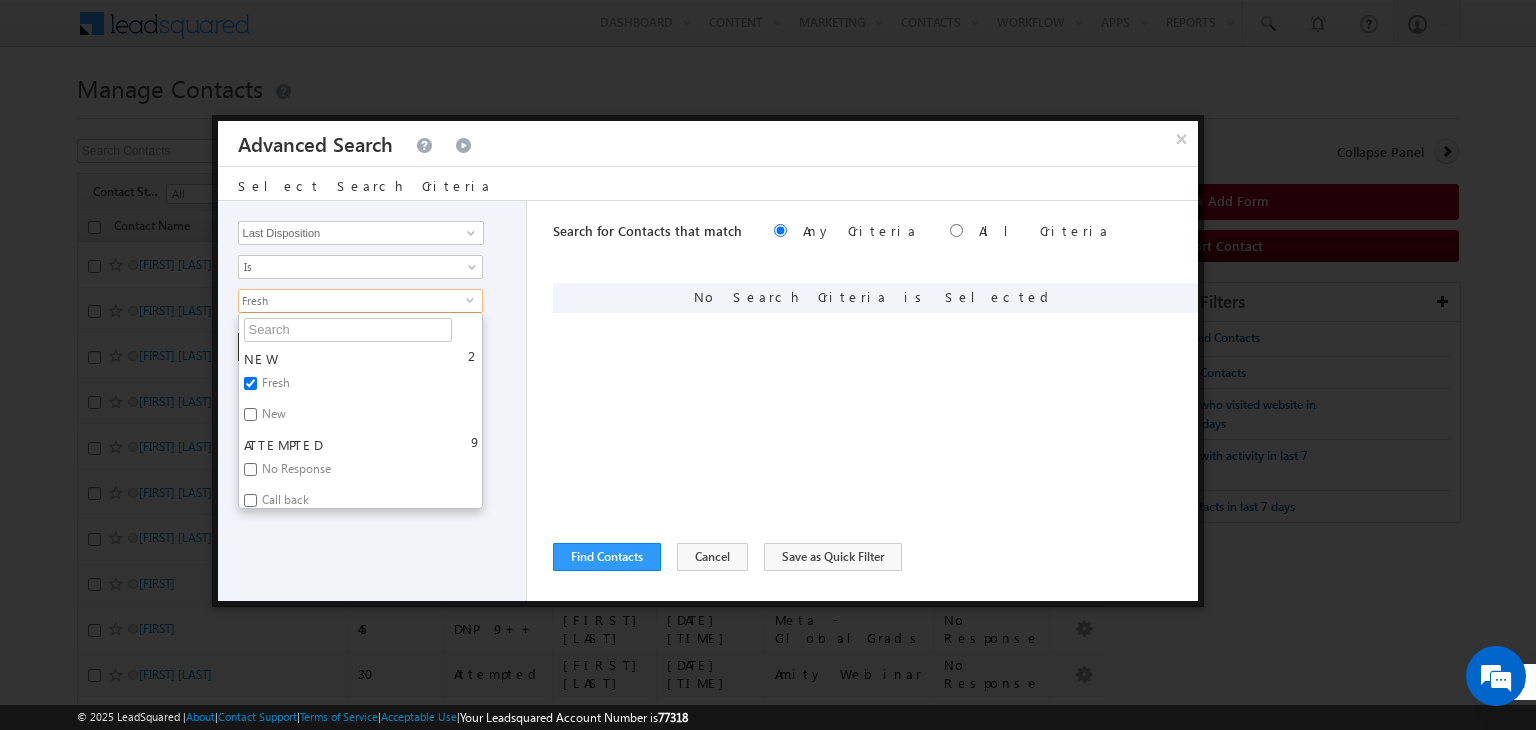click on "New" at bounding box center [272, 417] 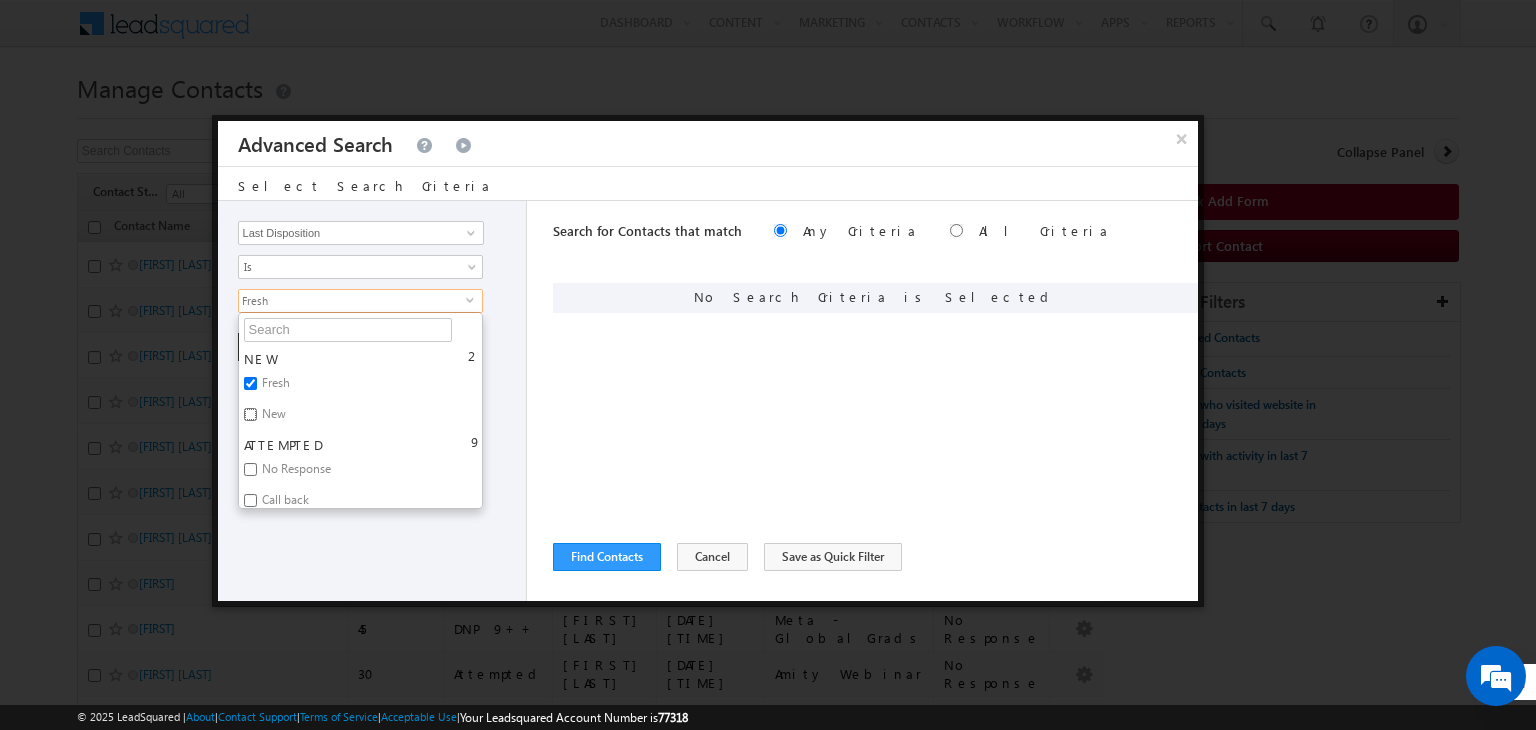 click on "New" at bounding box center (250, 414) 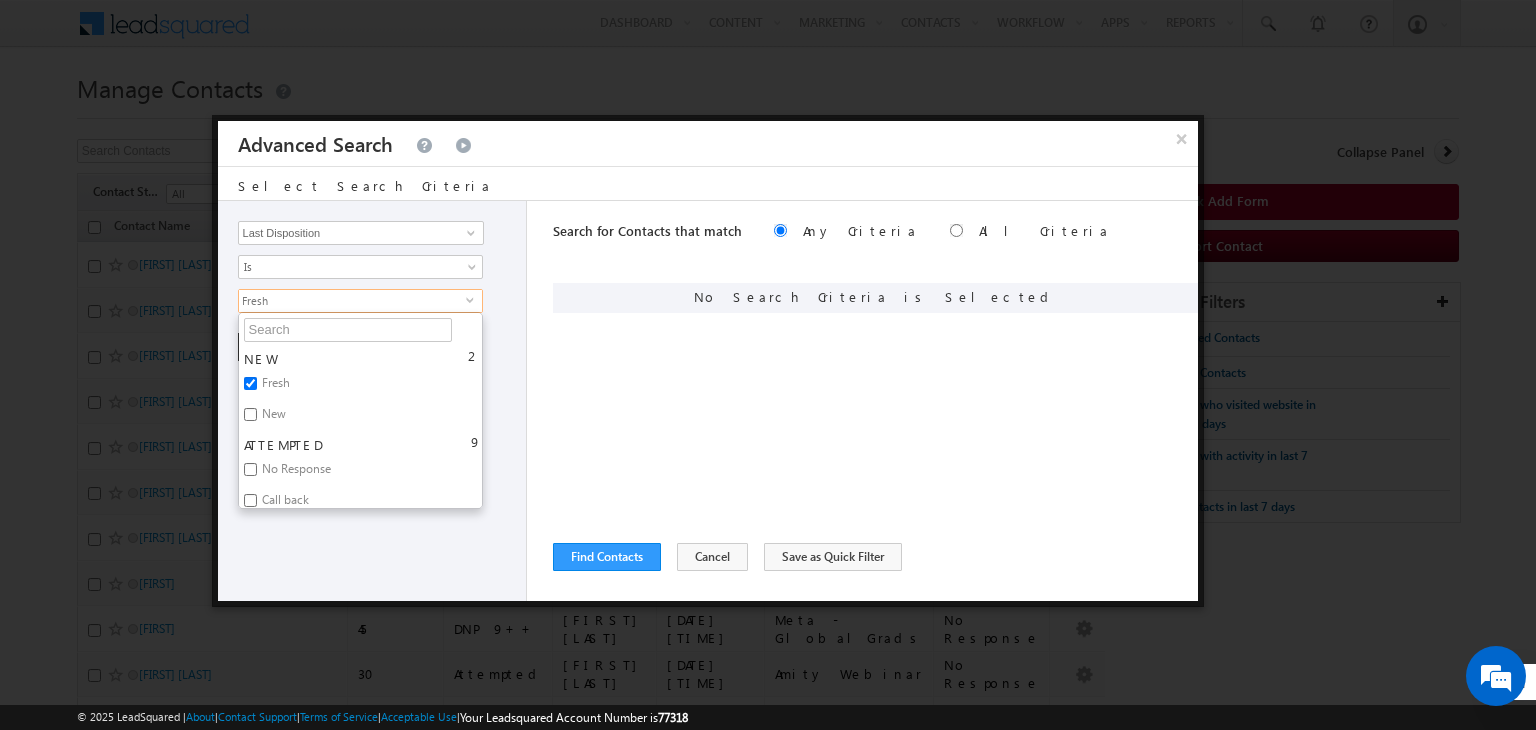 checkbox on "true" 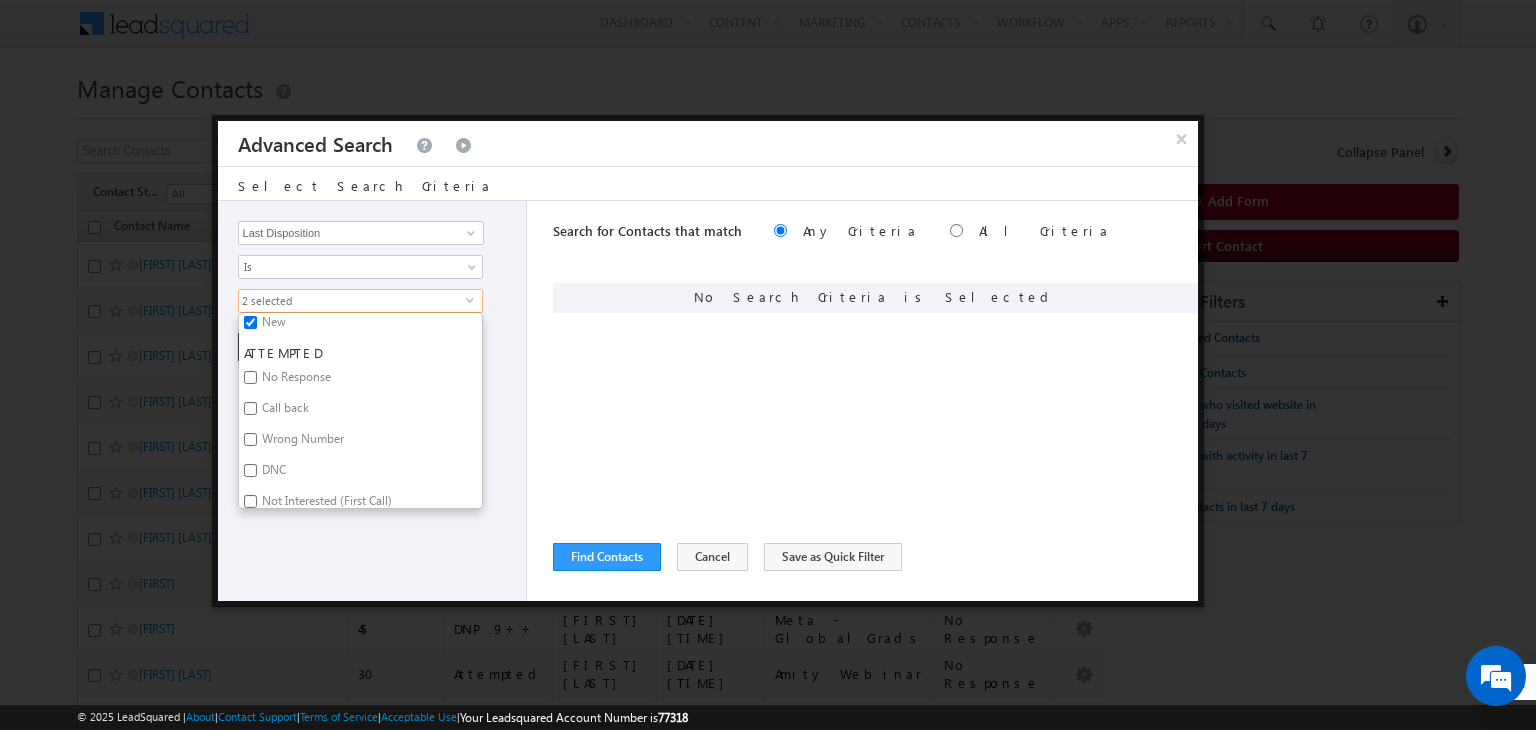 scroll, scrollTop: 92, scrollLeft: 0, axis: vertical 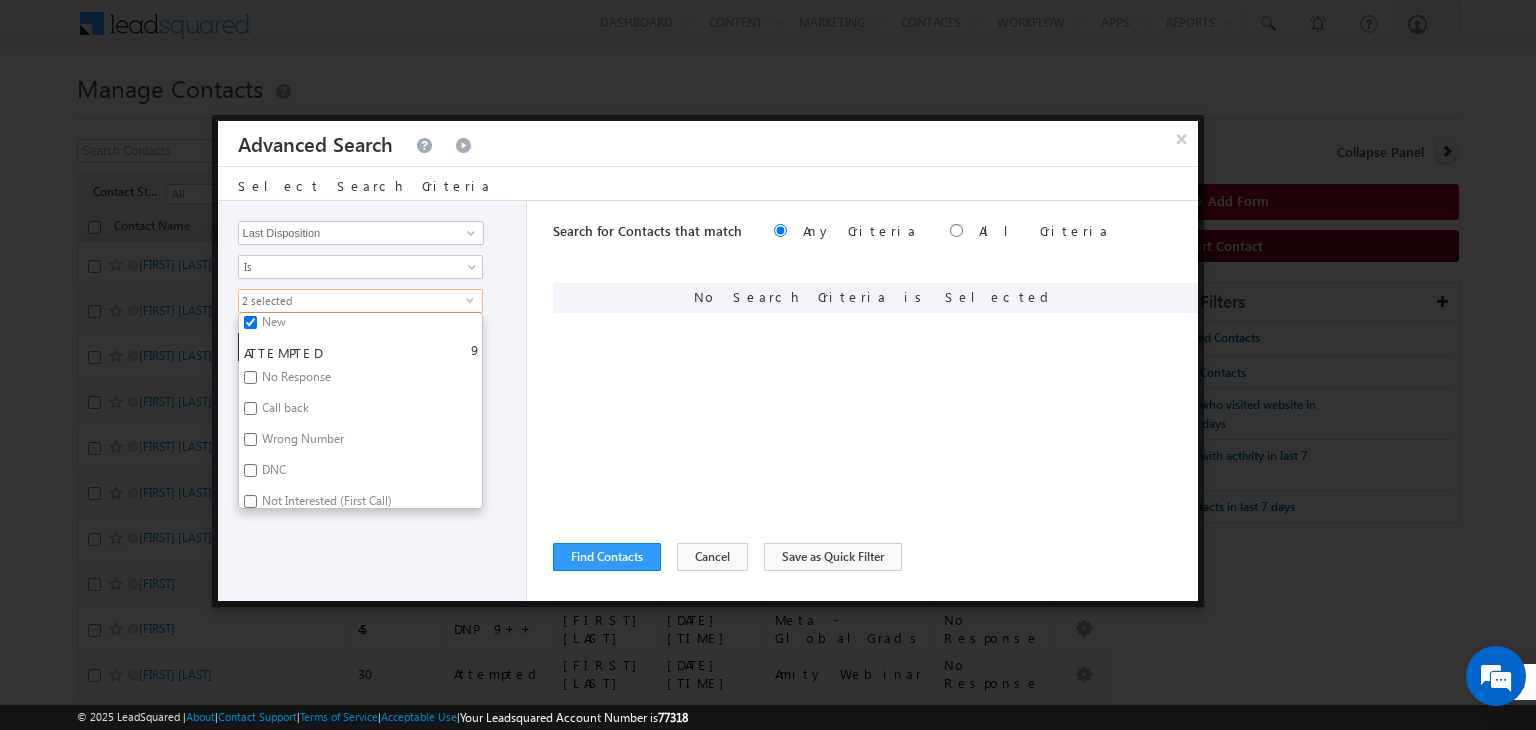 click on "No Response" at bounding box center [295, 380] 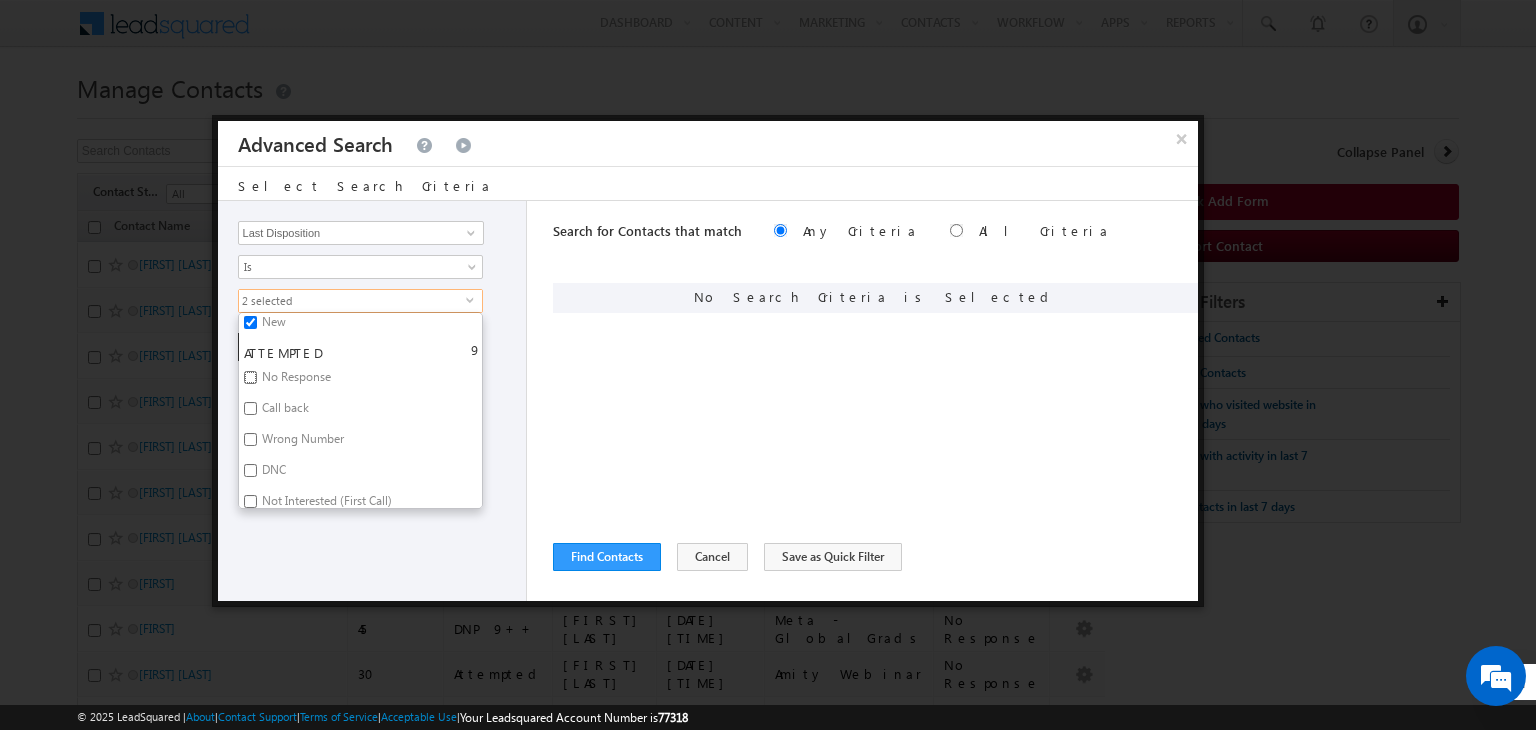 click on "No Response" at bounding box center [250, 377] 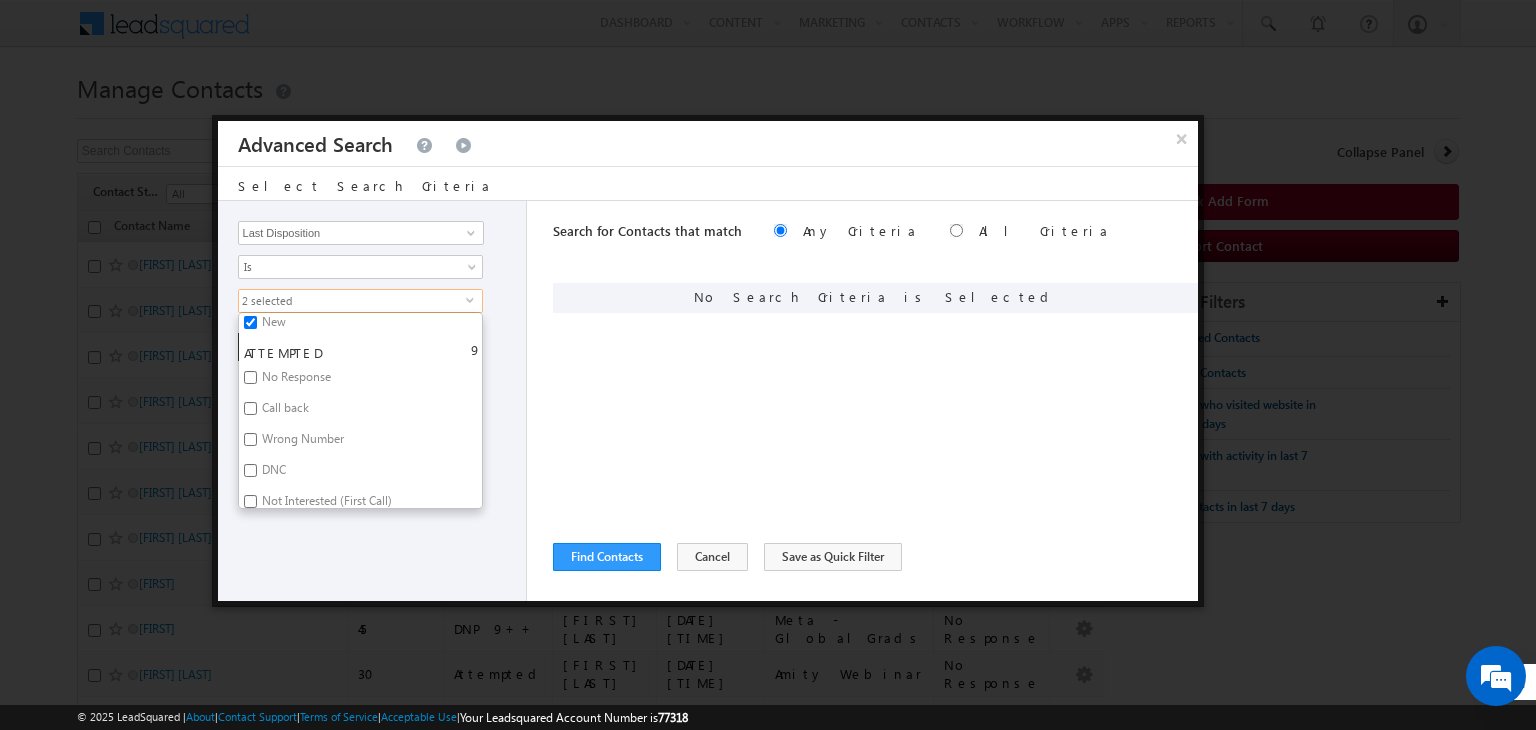 checkbox on "true" 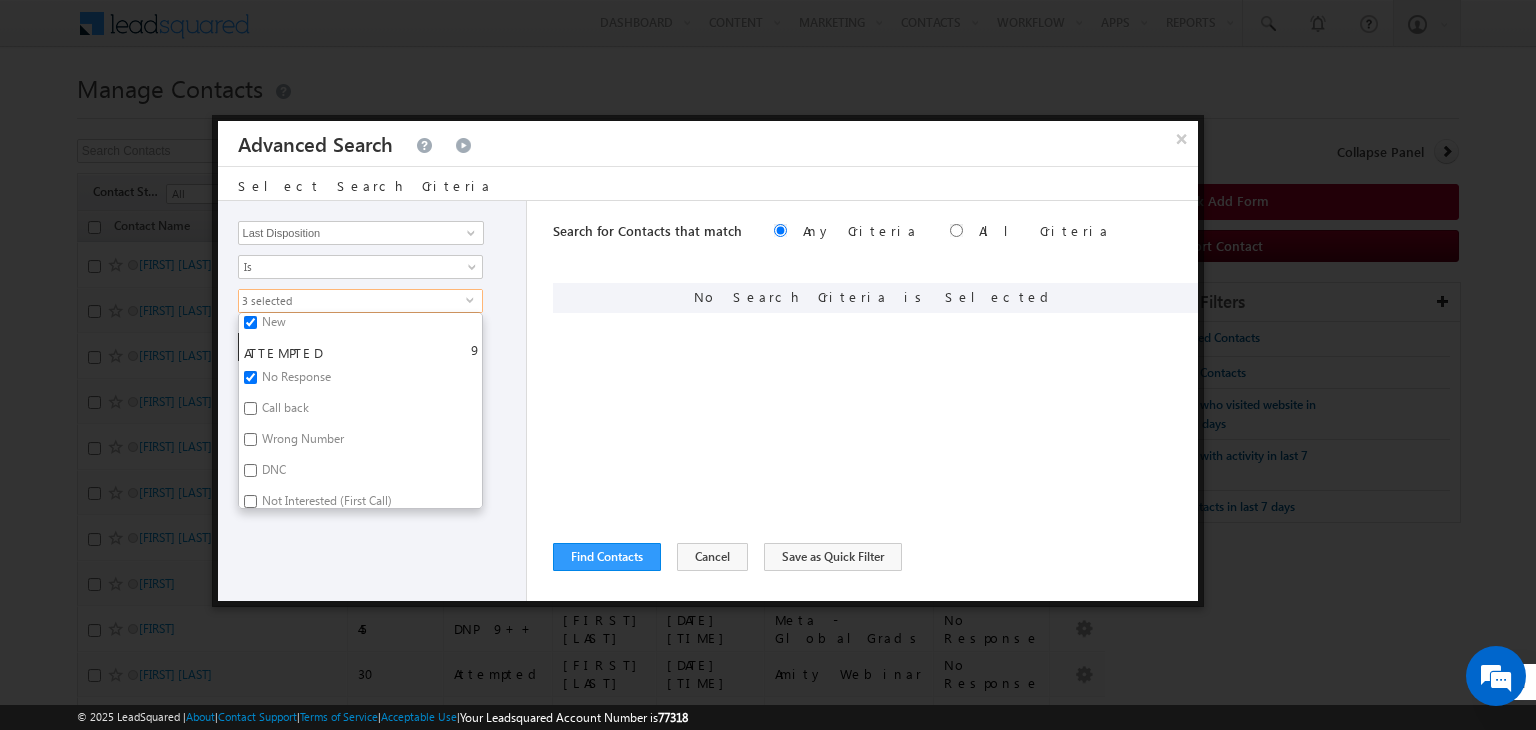 click on "Call back" at bounding box center [284, 411] 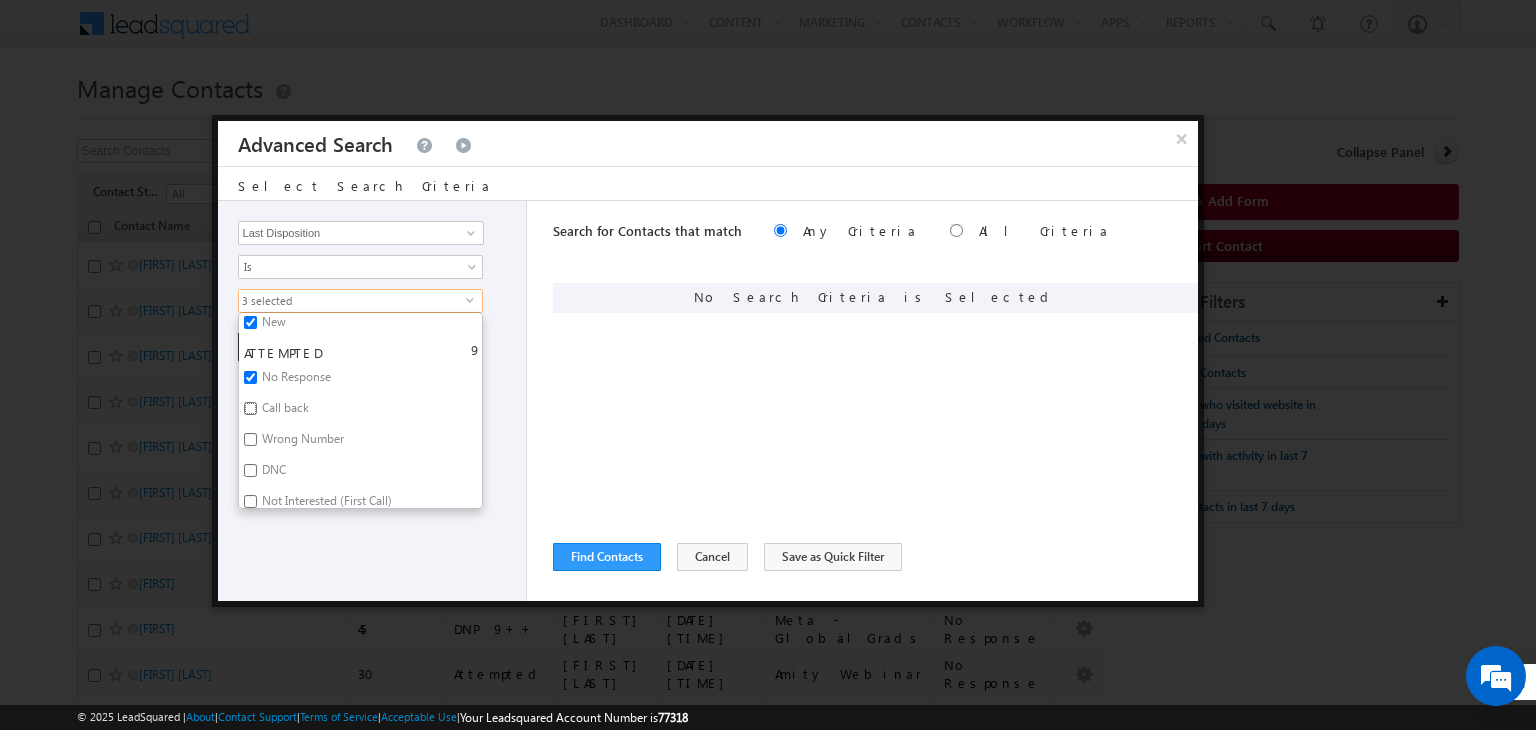 click on "Call back" at bounding box center (250, 408) 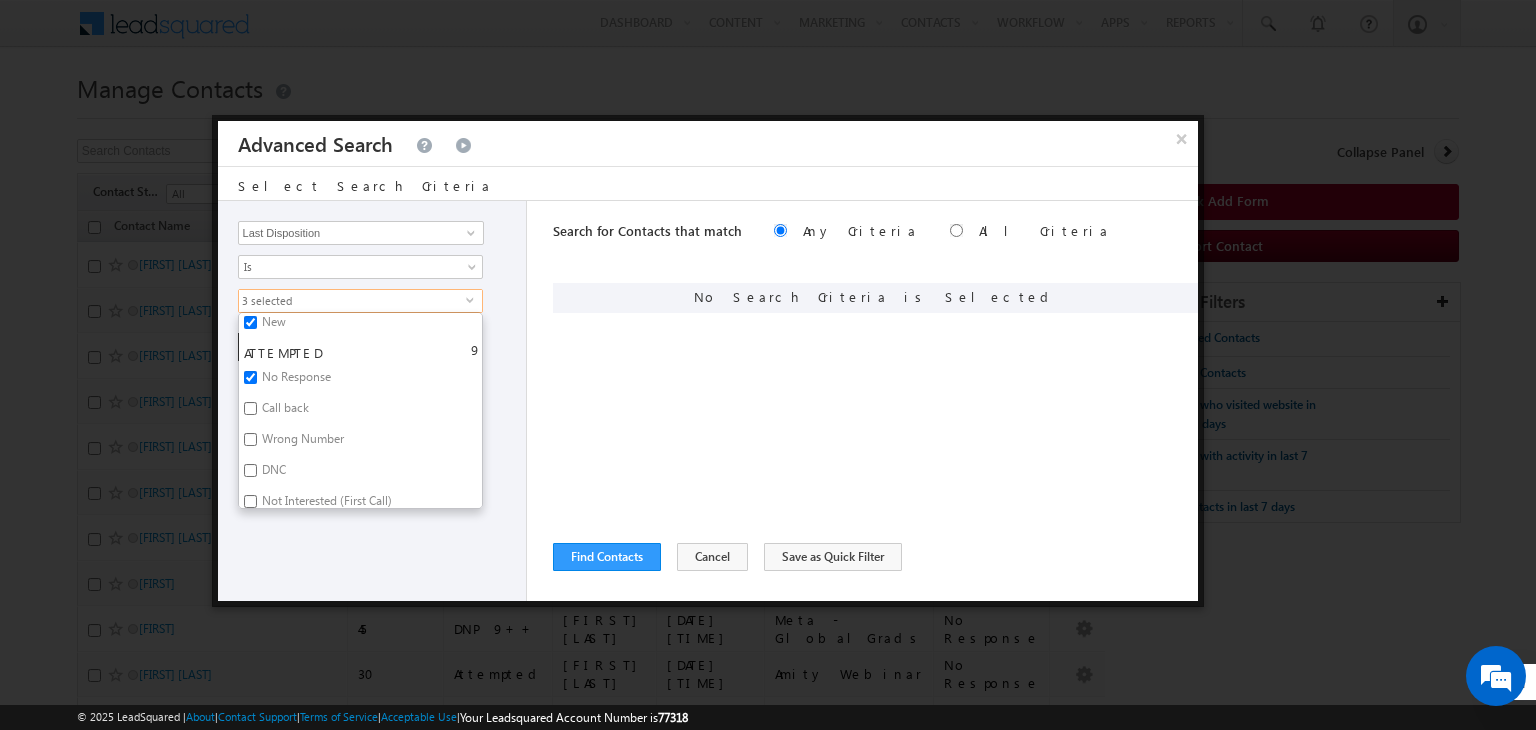 checkbox on "true" 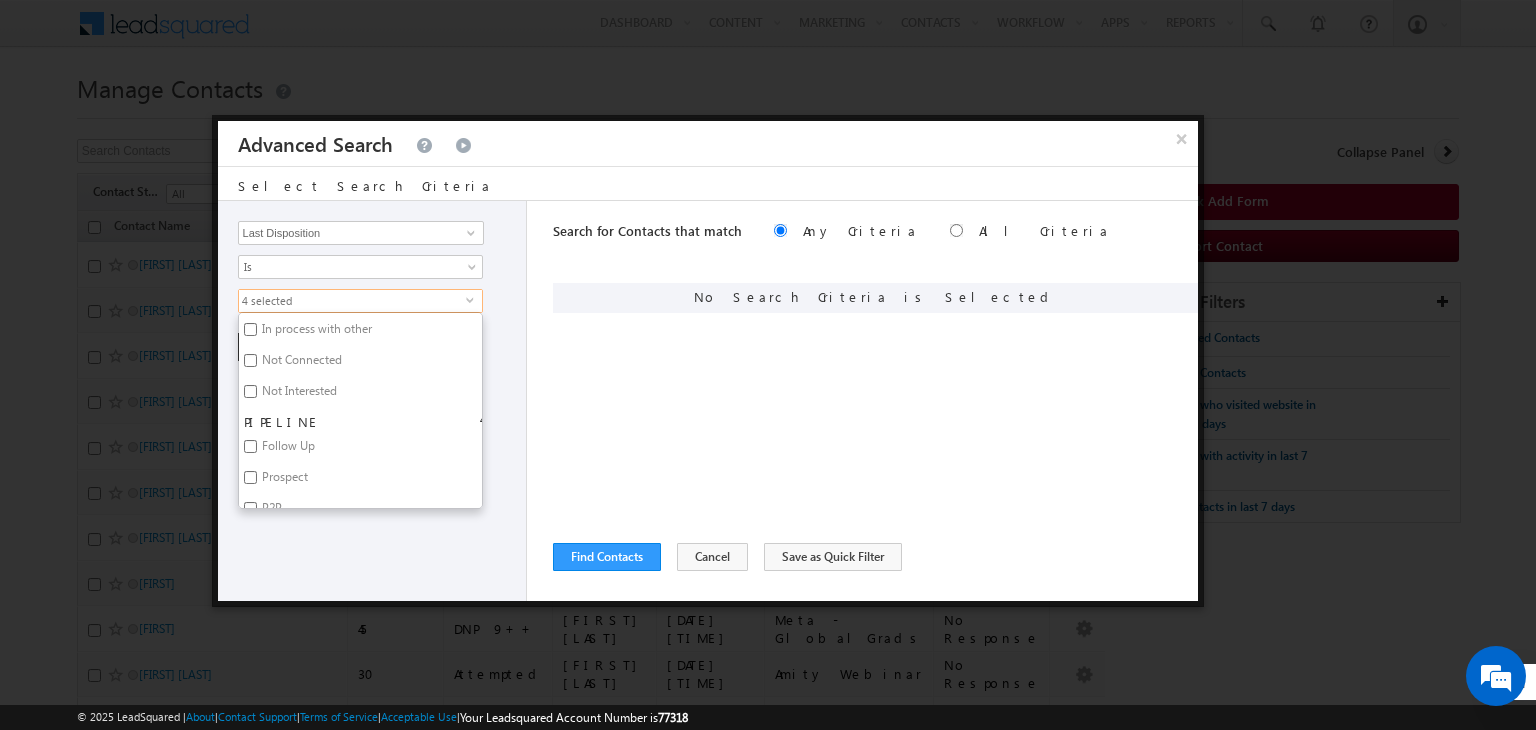 scroll, scrollTop: 327, scrollLeft: 0, axis: vertical 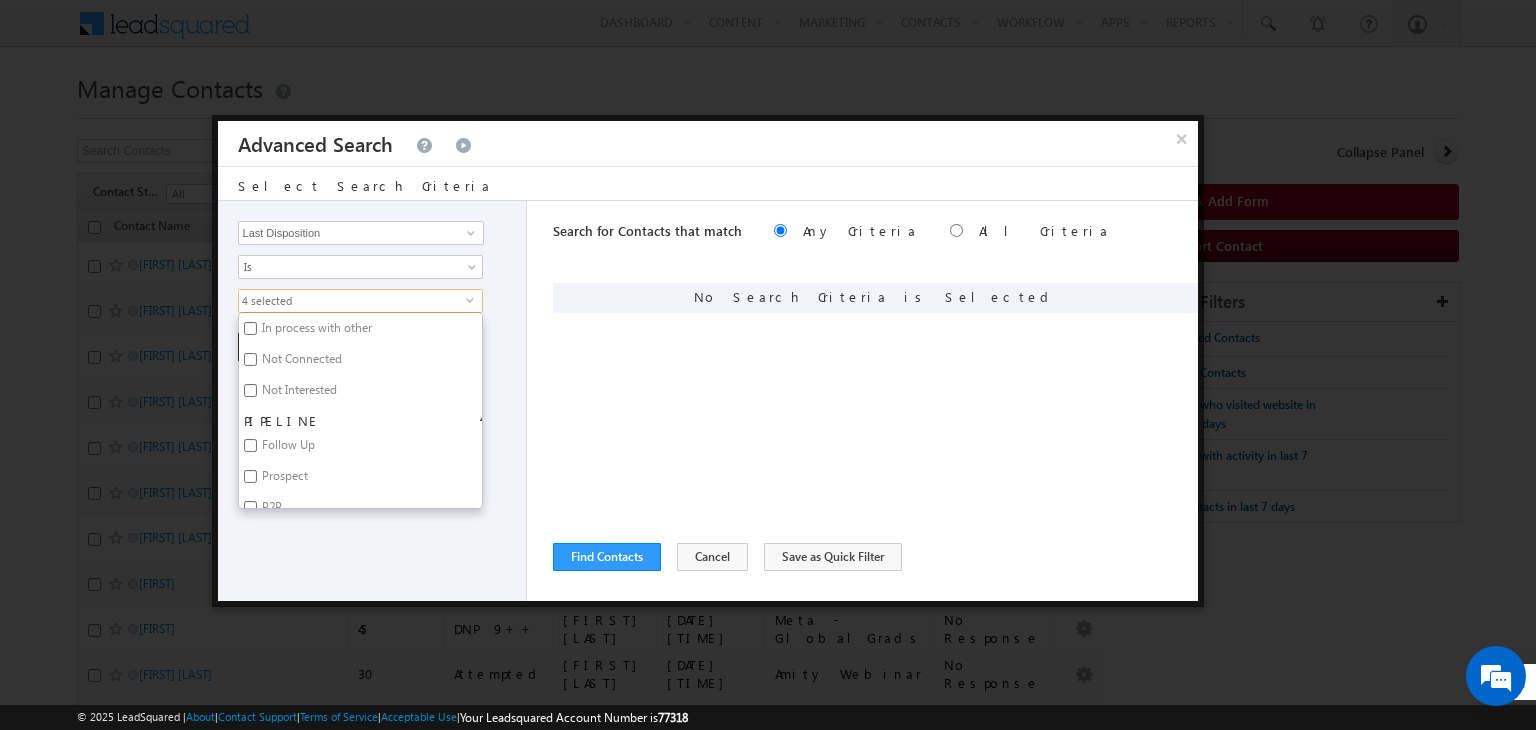 click on "Follow Up" at bounding box center (287, 448) 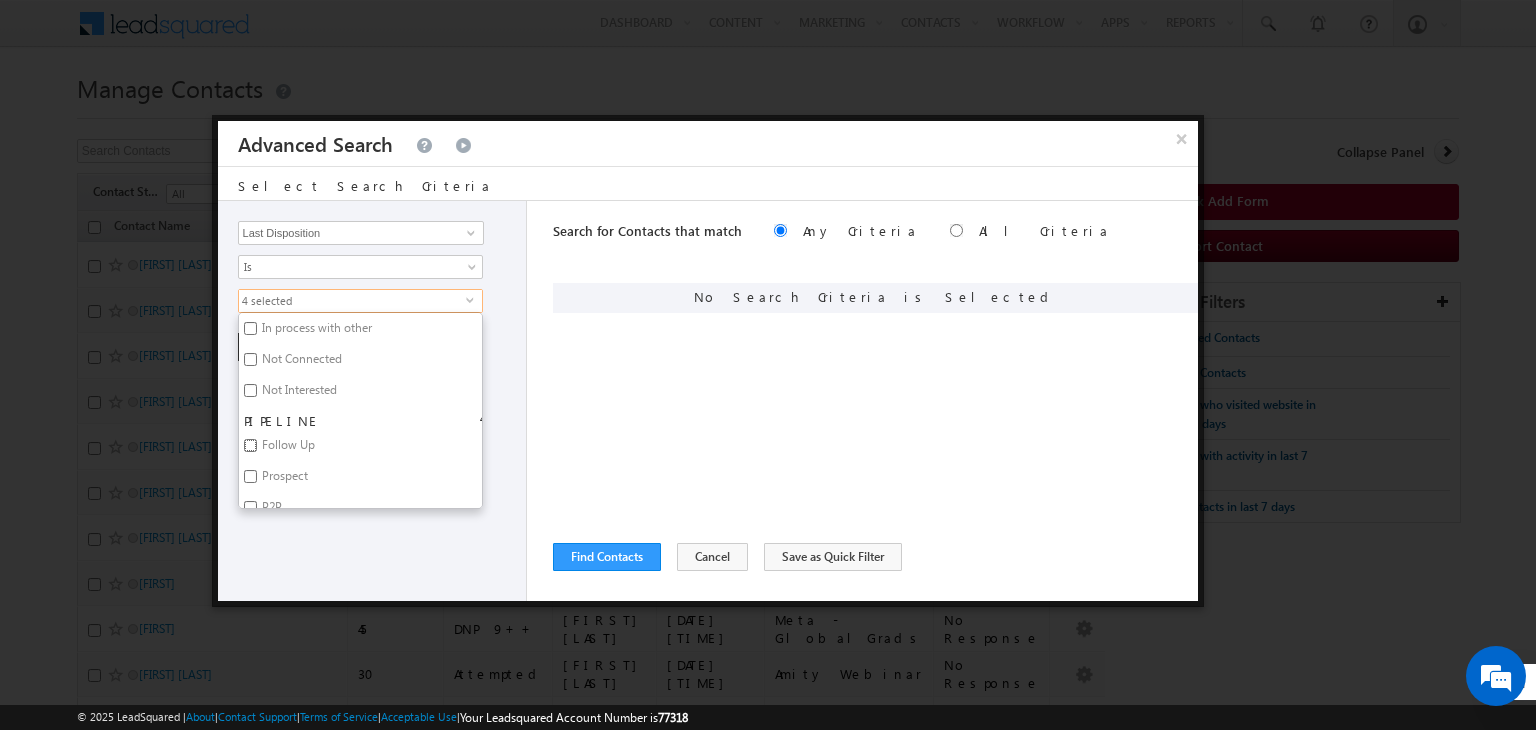 click on "Follow Up" at bounding box center [250, 445] 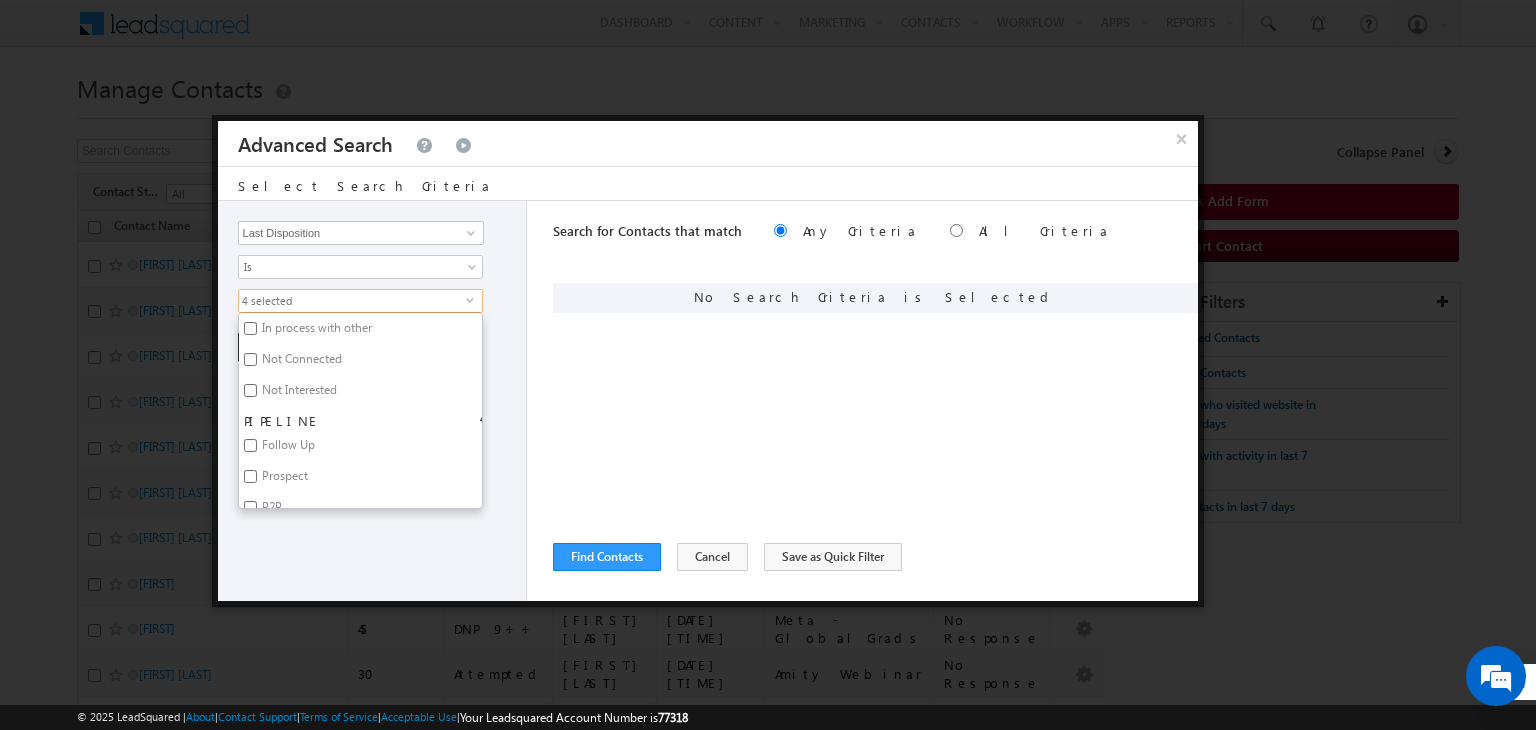 checkbox on "true" 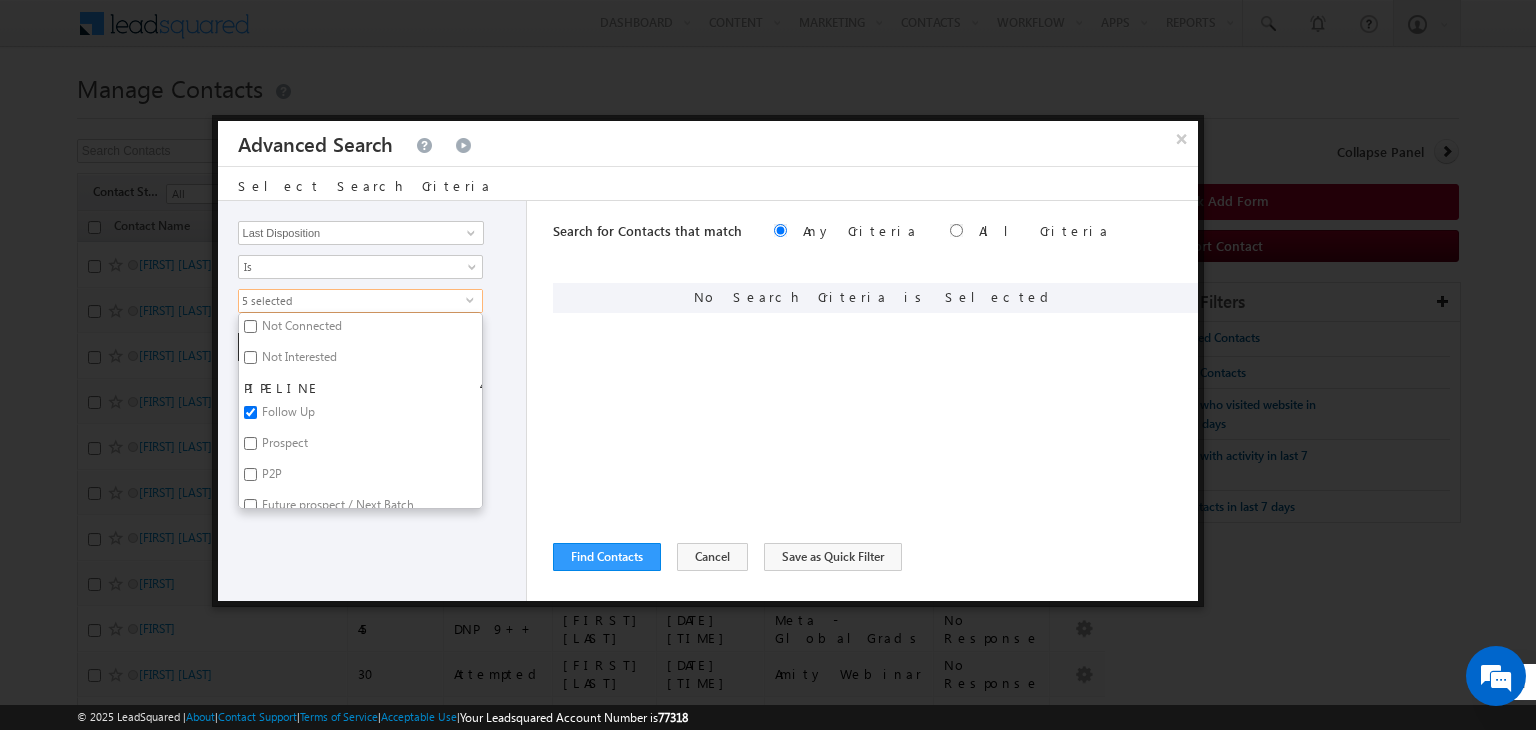 scroll, scrollTop: 376, scrollLeft: 0, axis: vertical 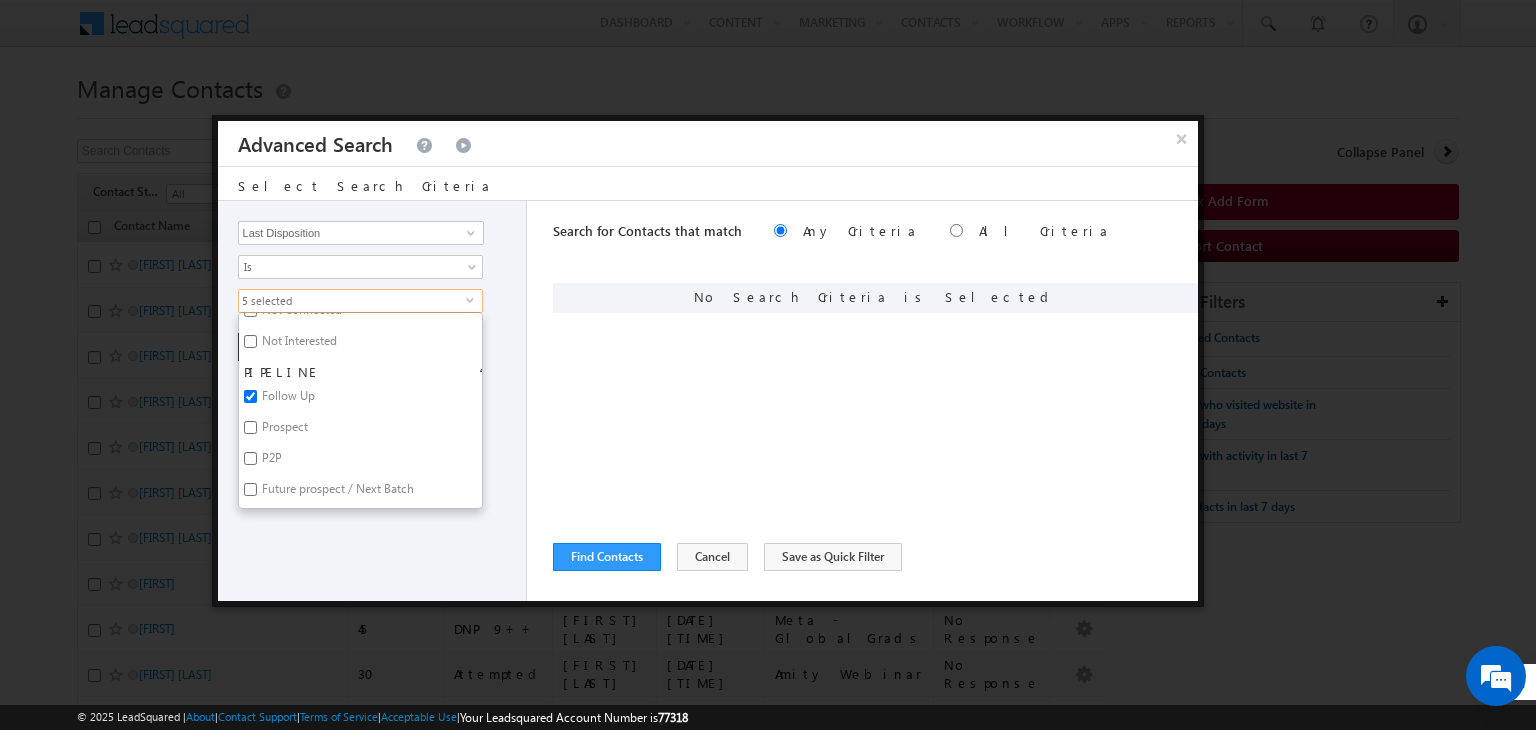click on "Prospect" at bounding box center [283, 430] 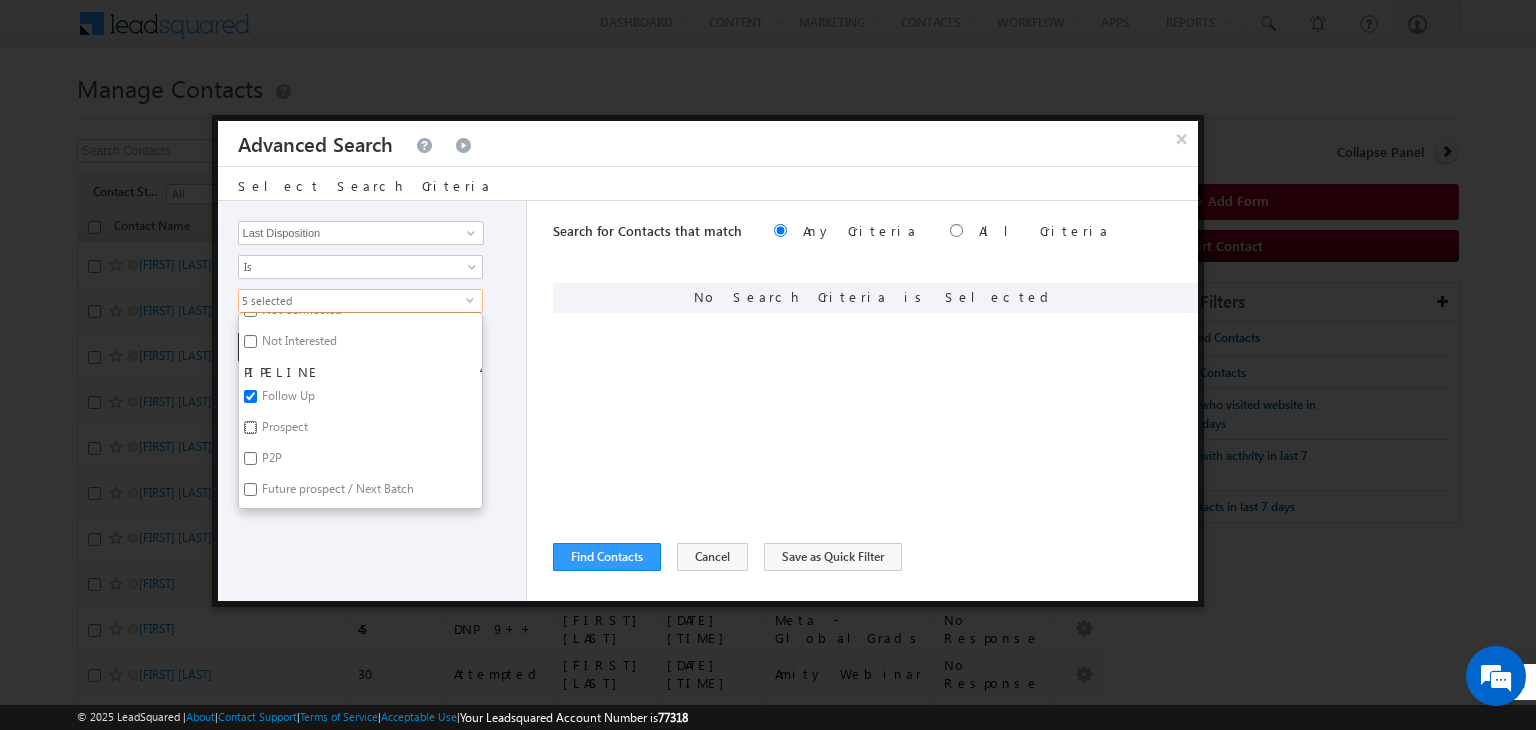 click on "Prospect" at bounding box center (250, 427) 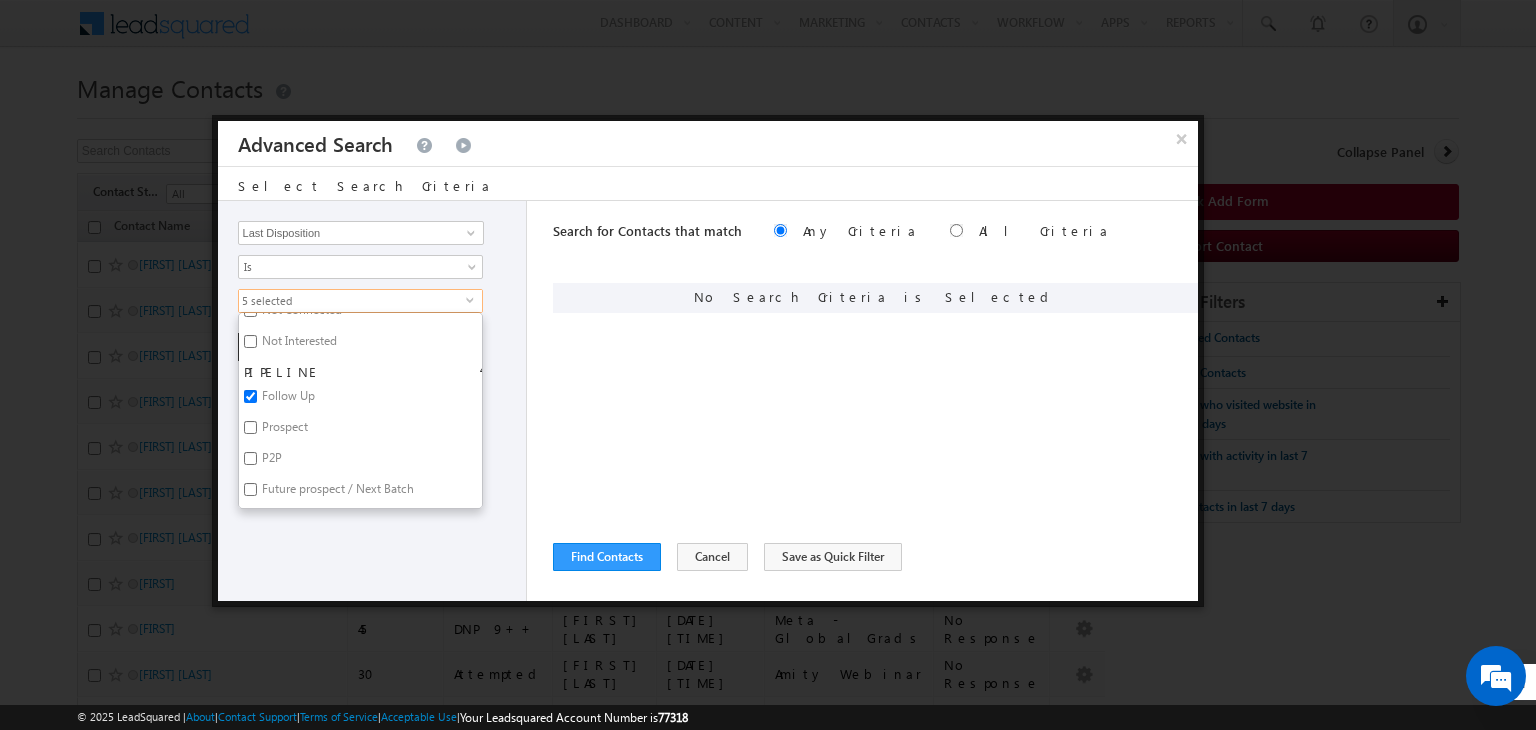 checkbox on "true" 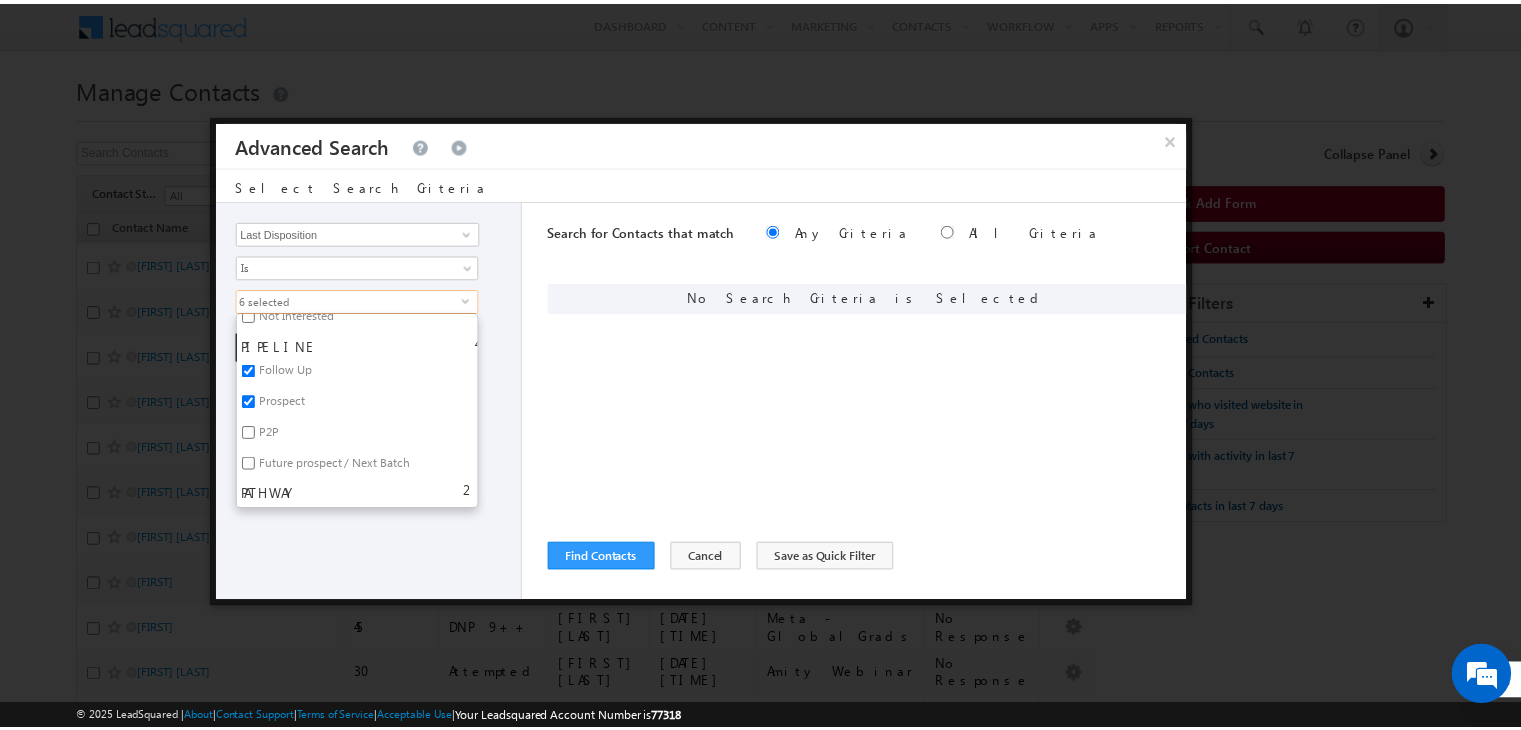 scroll, scrollTop: 403, scrollLeft: 0, axis: vertical 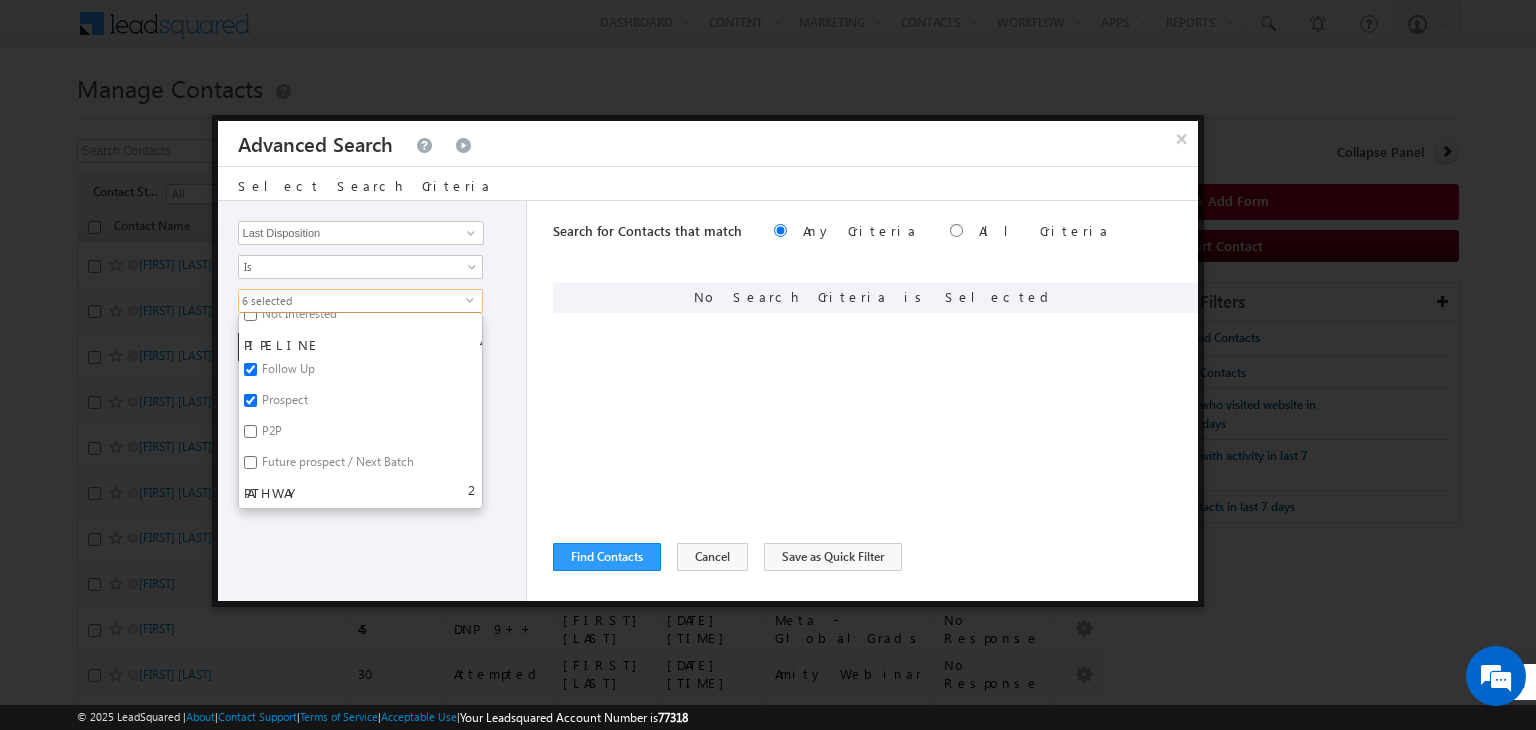 click on "Future prospect / Next Batch" at bounding box center (336, 465) 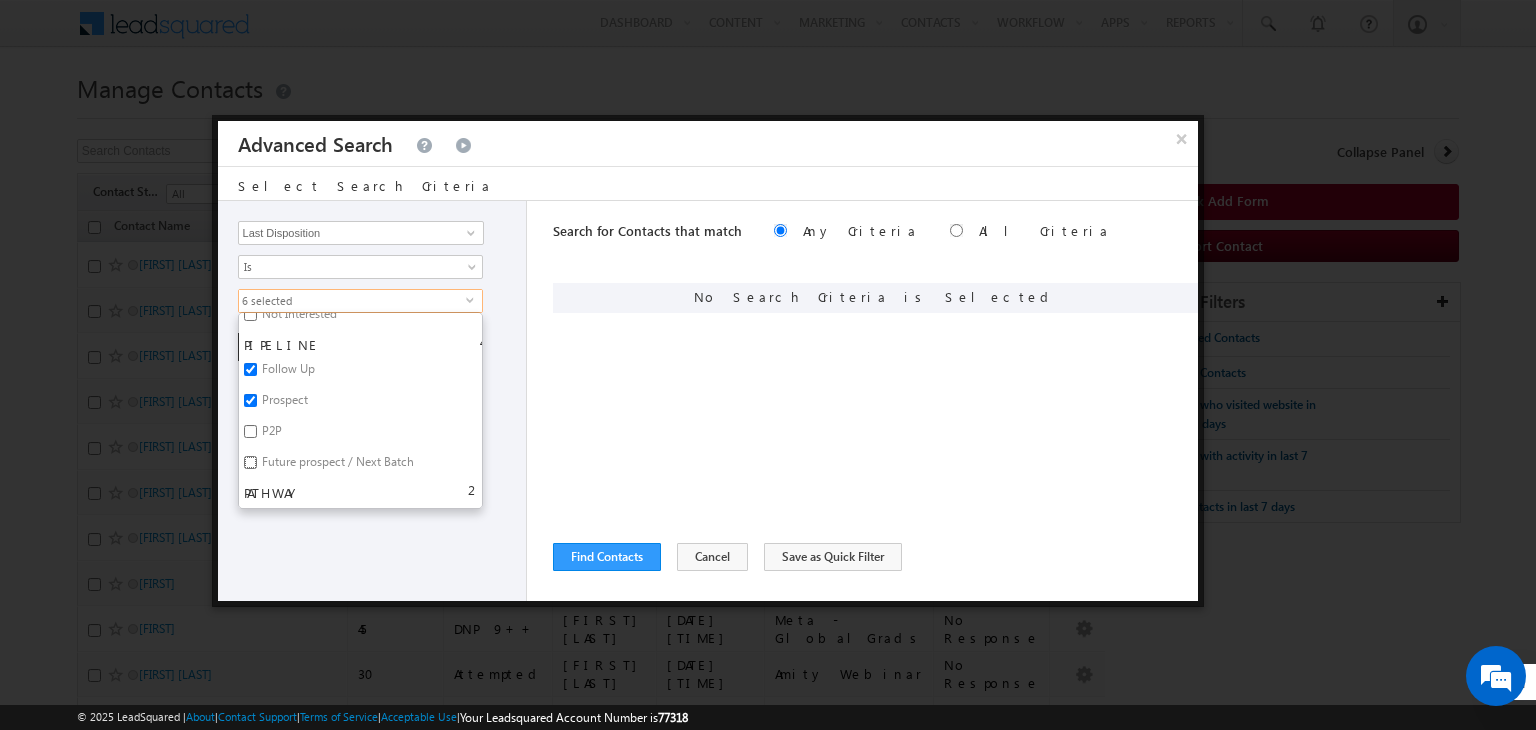 click on "Future prospect / Next Batch" at bounding box center [250, 462] 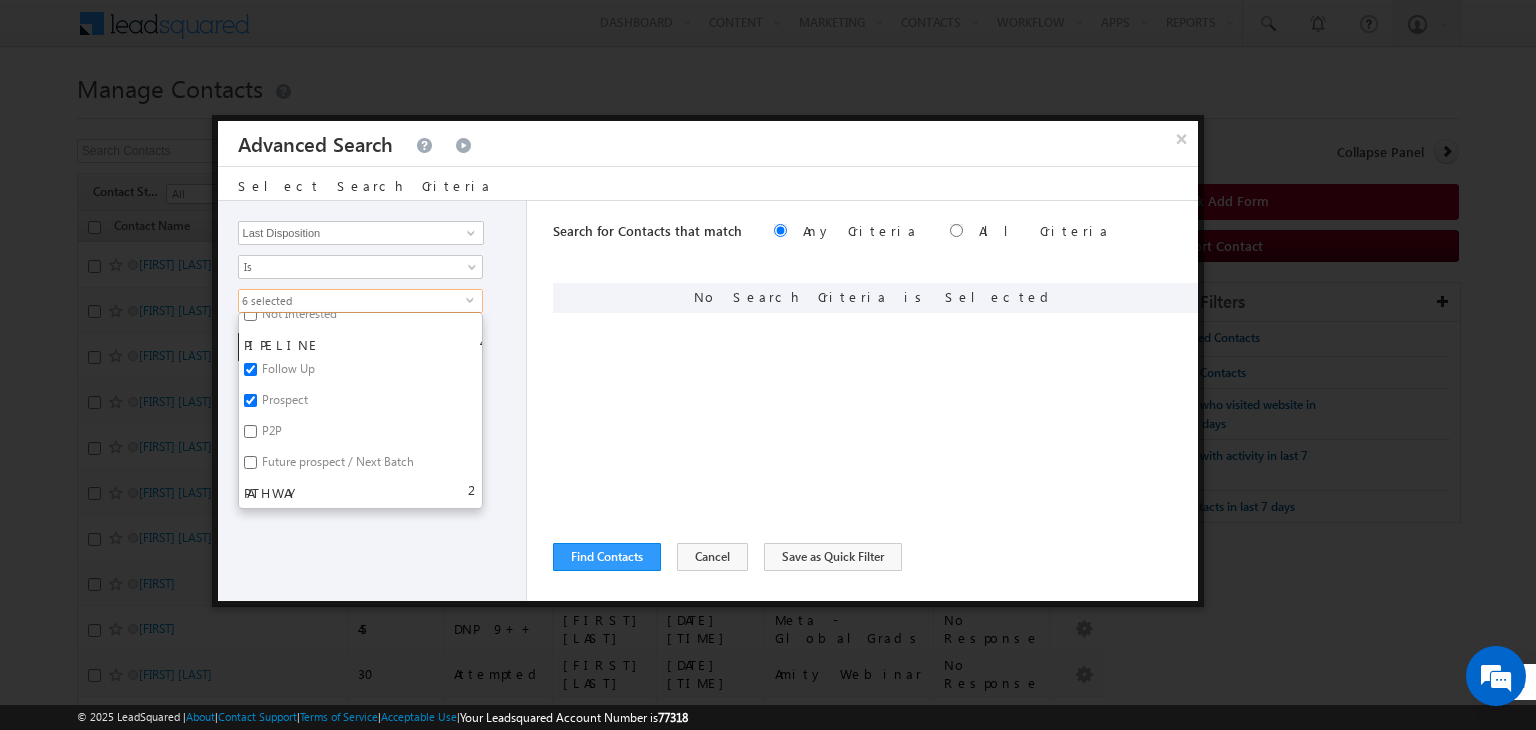 checkbox on "true" 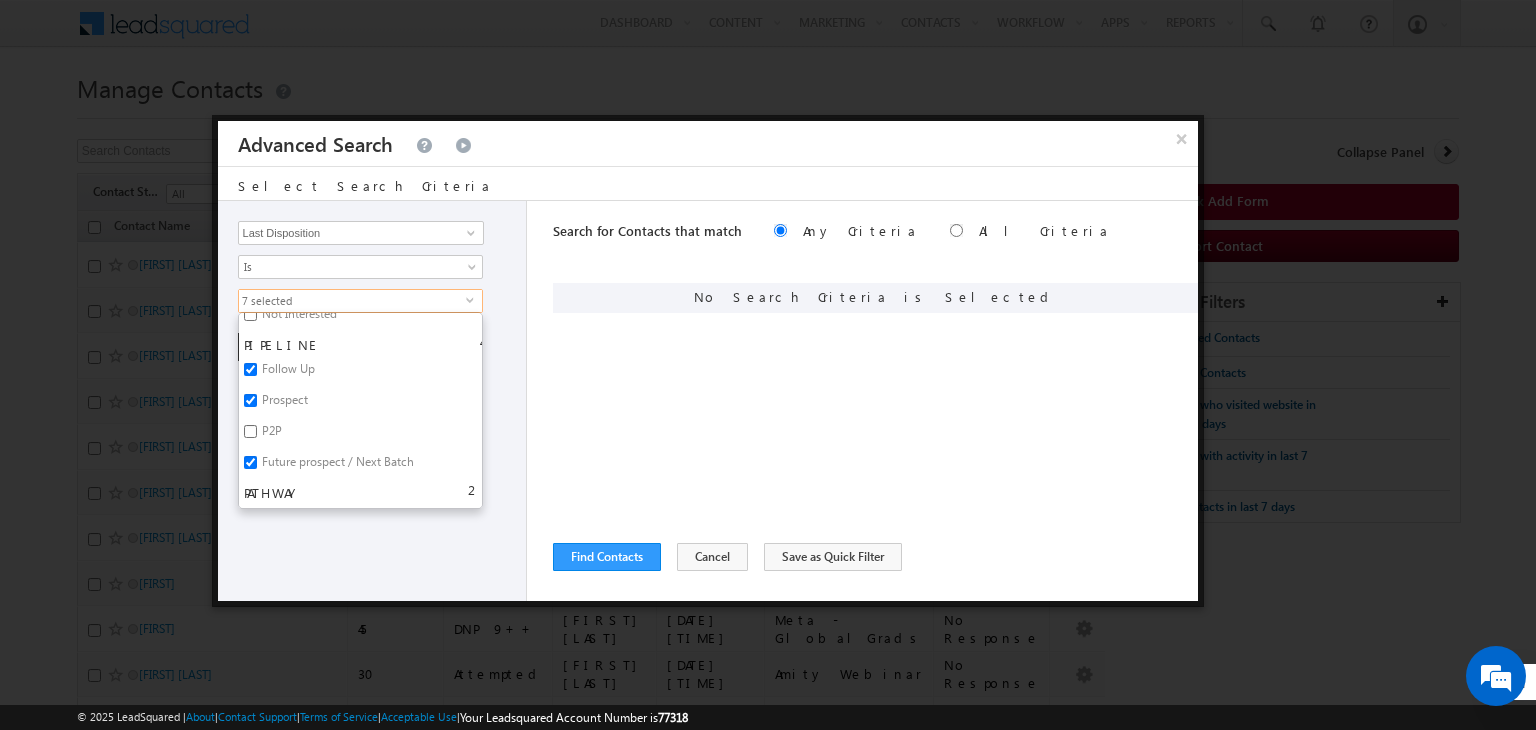 click on "Search for Contacts that match
Any Criteria
All Criteria
Note that the current triggering entity  is not considered  in the condition
If more than one opportunities are returned, the opportunity which is  most recently created  will be considered.
Descending
Ascending
ReLoad" at bounding box center (875, 401) 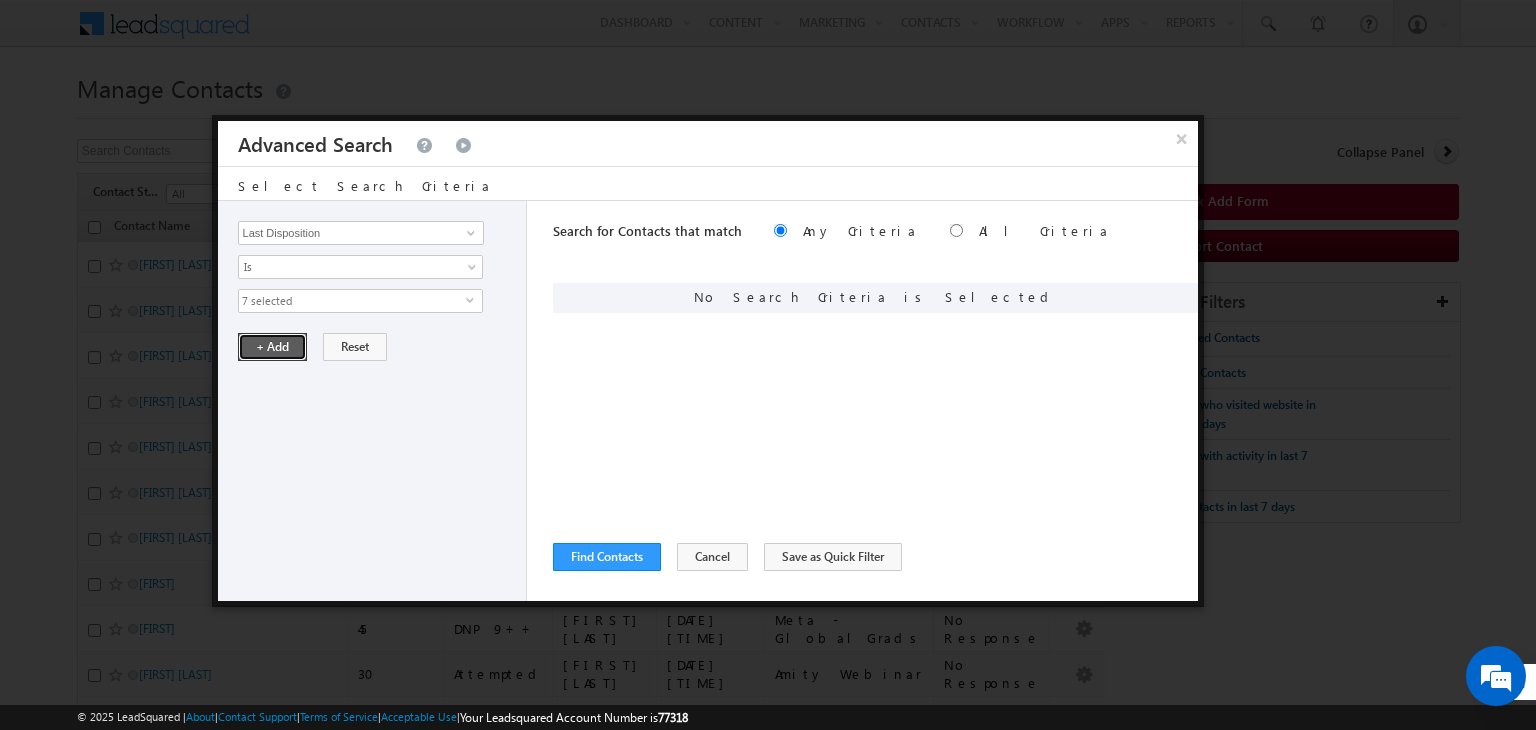 click on "+ Add" at bounding box center (272, 347) 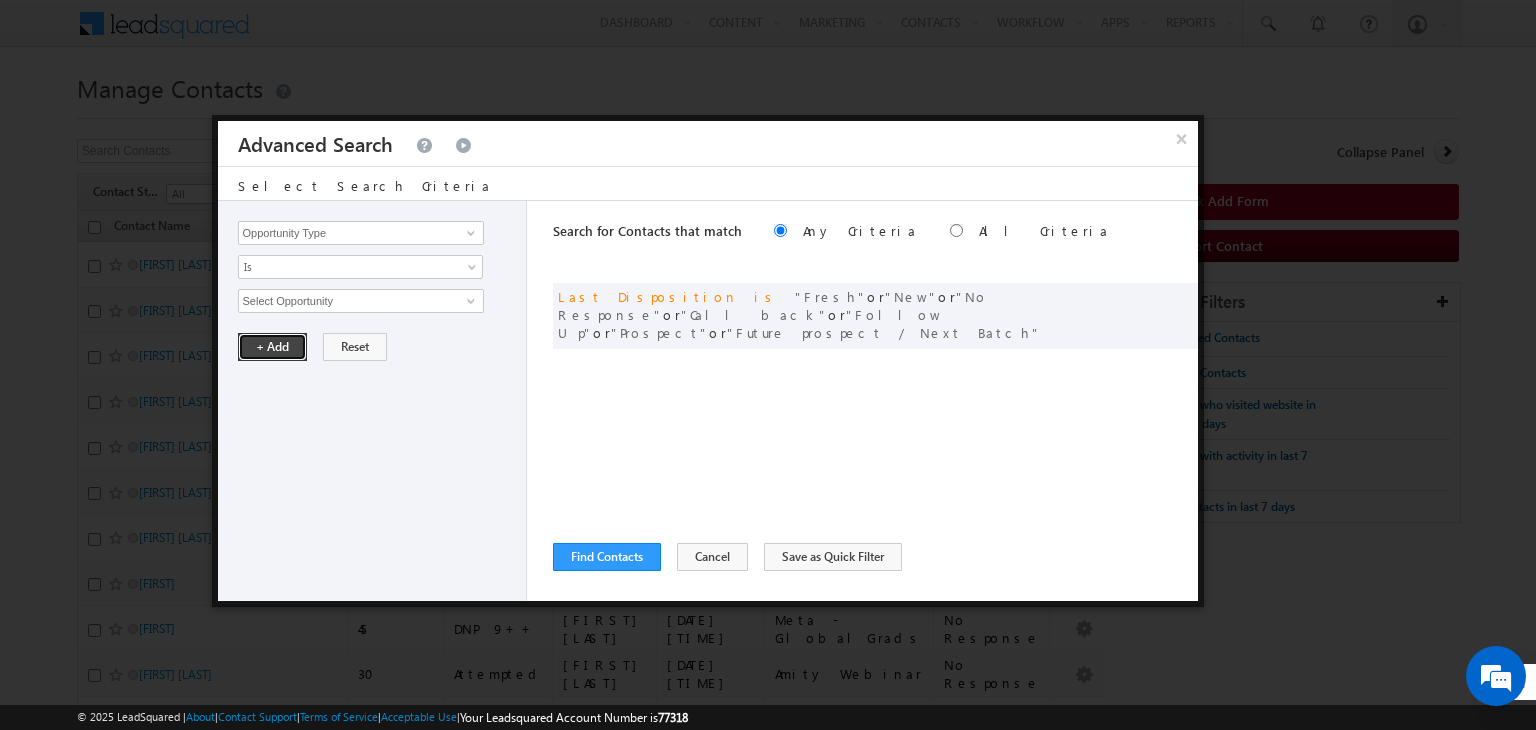 type 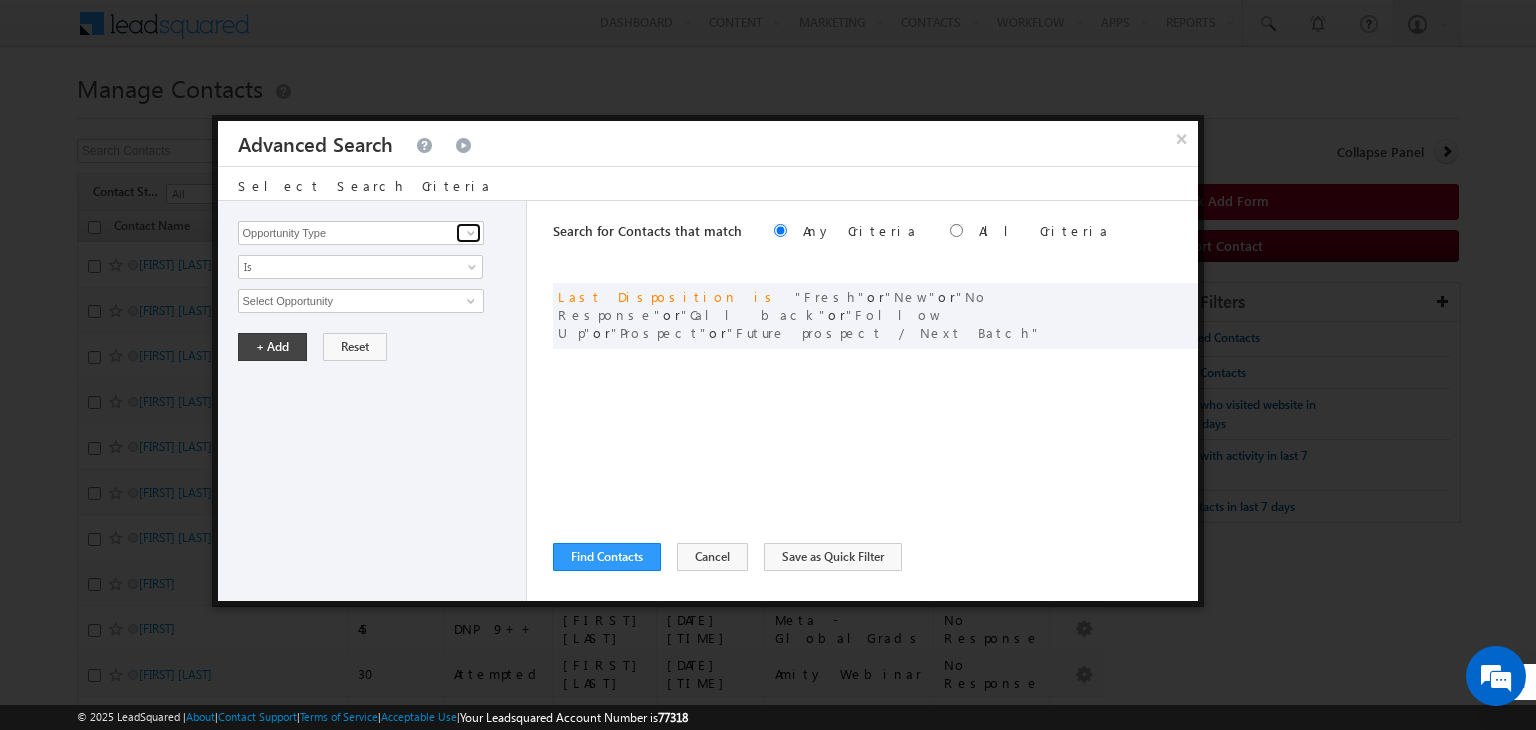 click at bounding box center [468, 233] 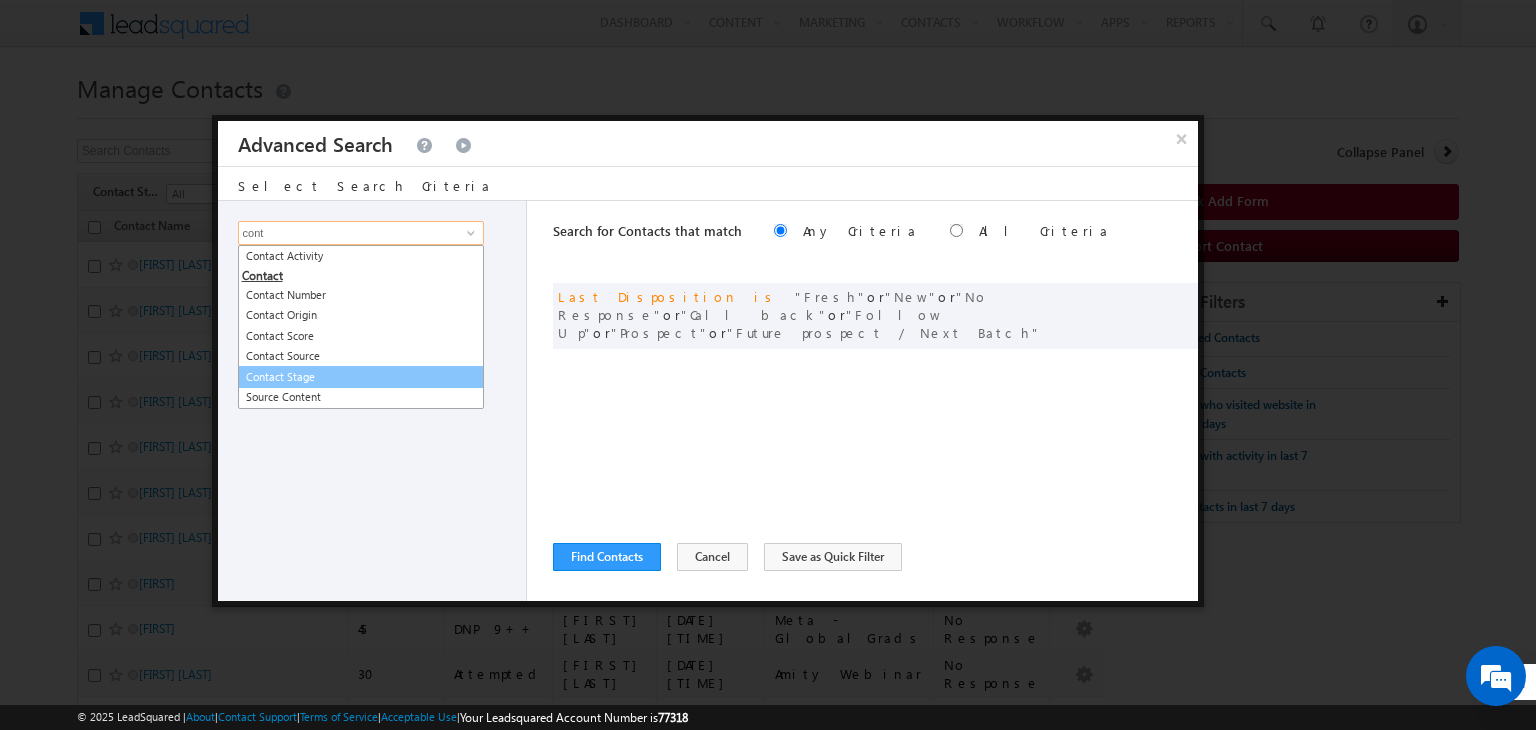 click on "Contact Stage" at bounding box center [361, 377] 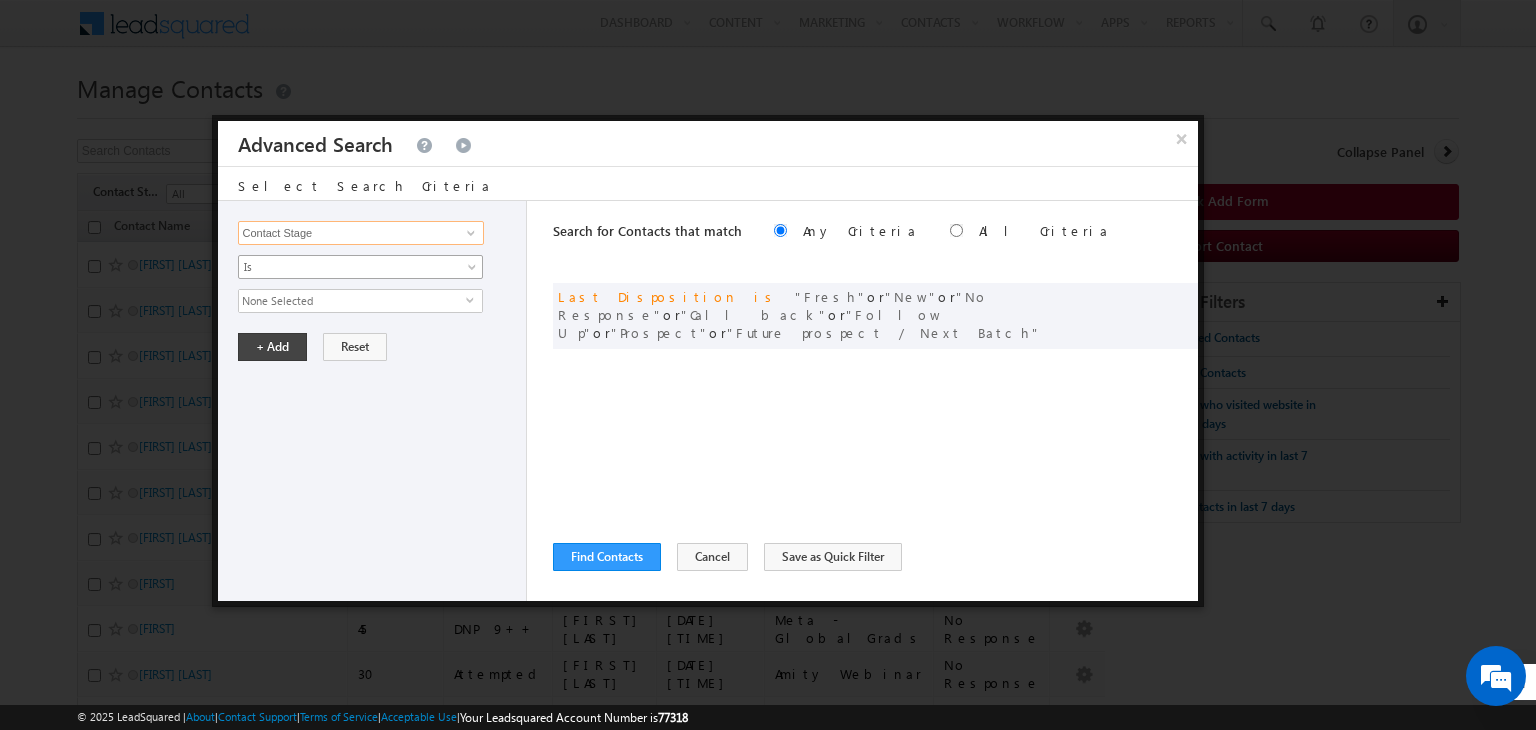 type on "Contact Stage" 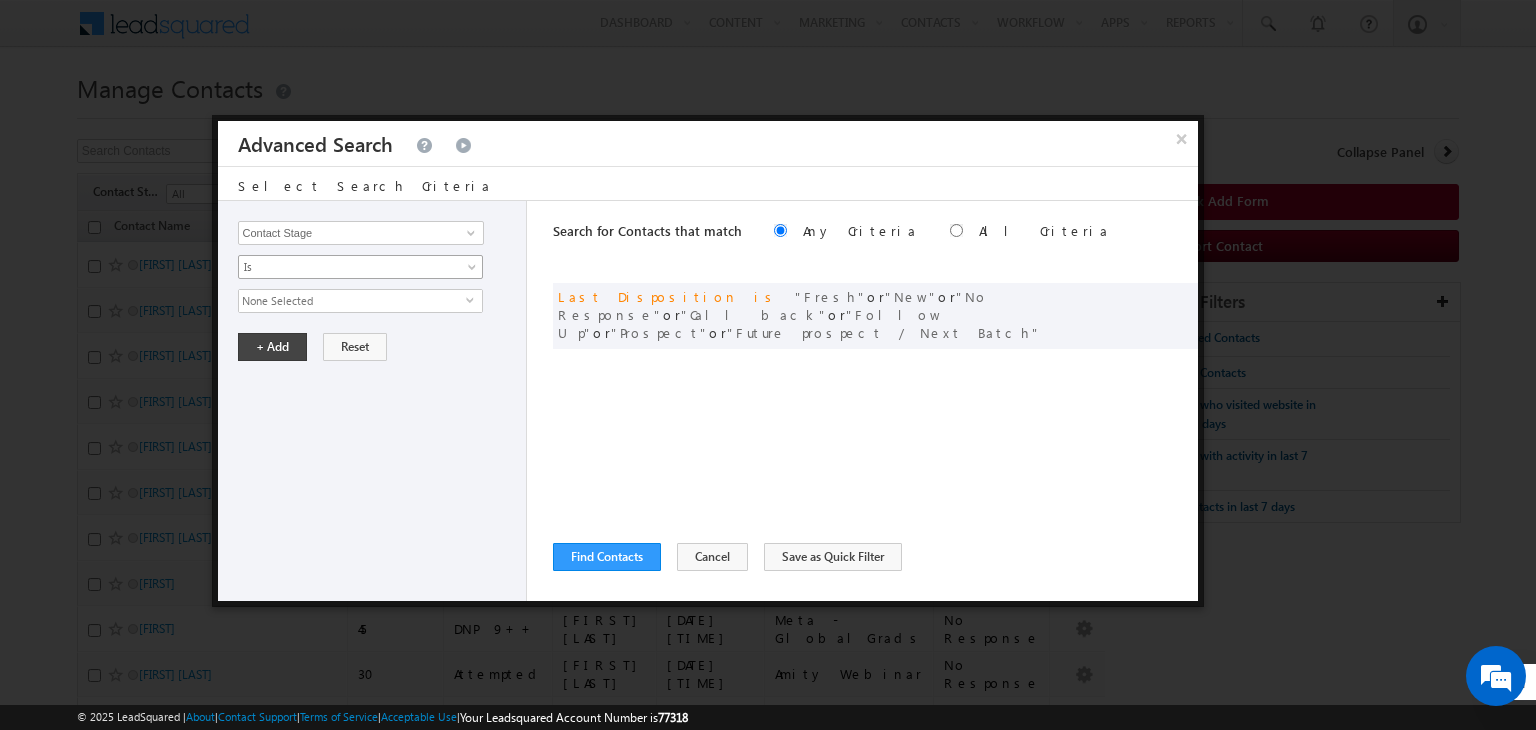 click on "None Selected" at bounding box center [352, 301] 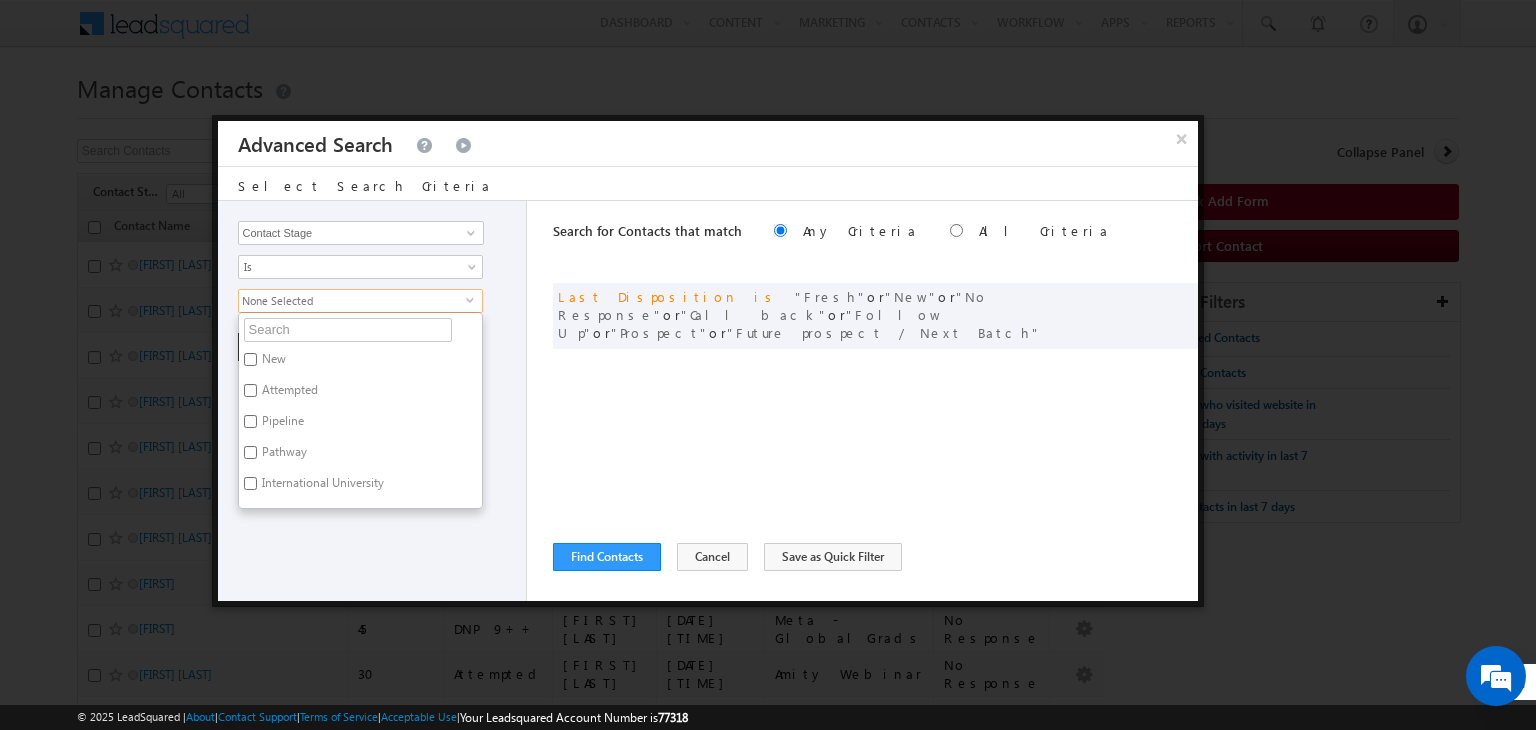 click on "Attempted" at bounding box center (360, 362) 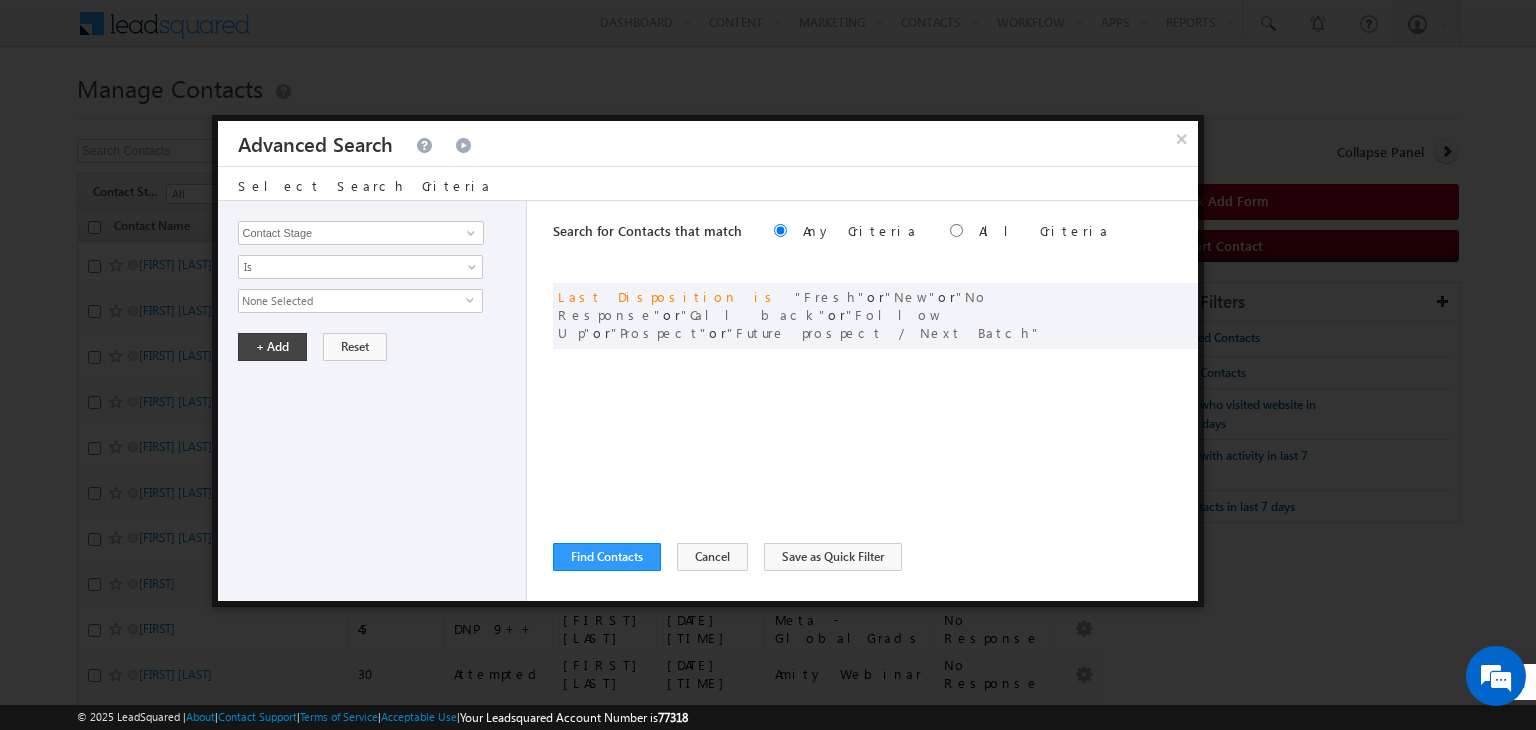 click on "None Selected" at bounding box center (352, 301) 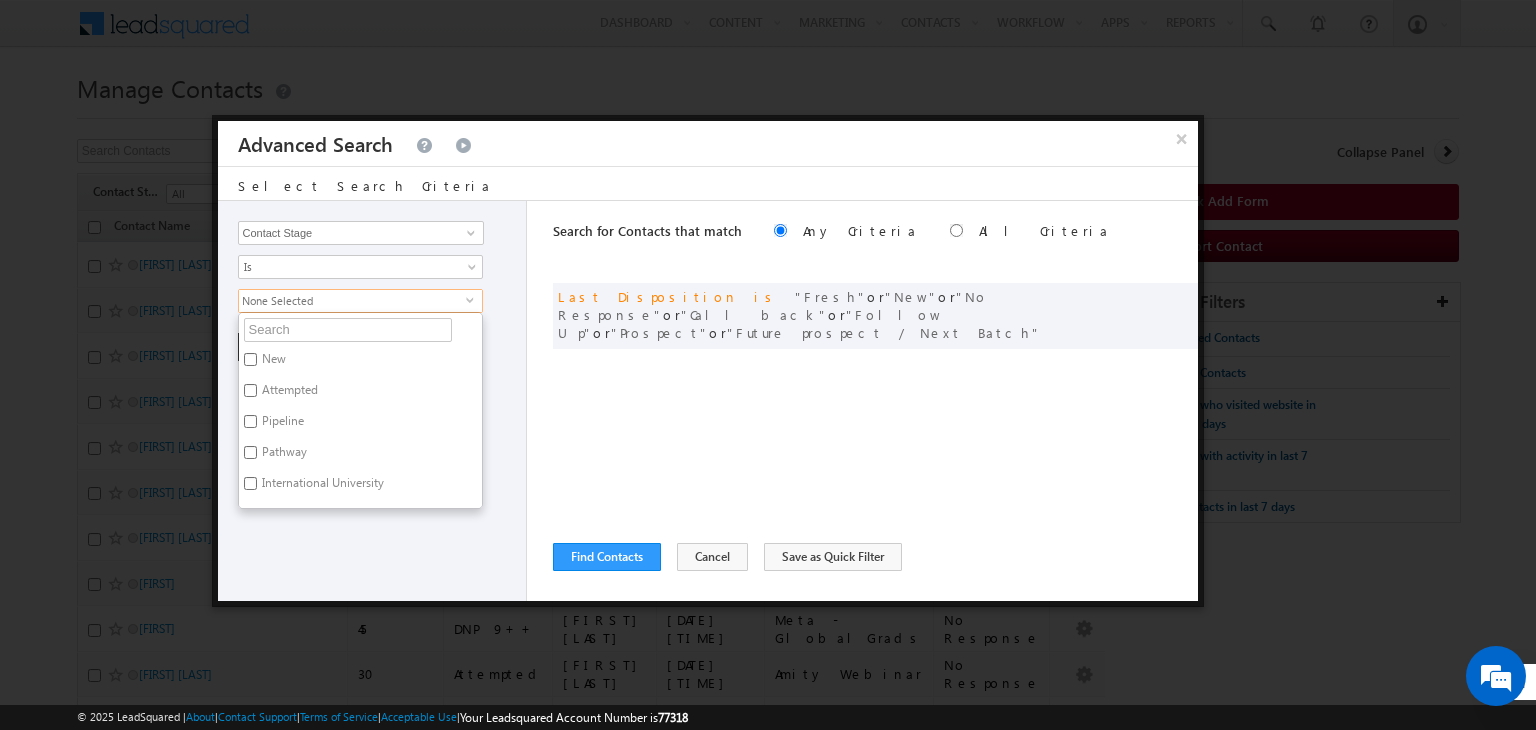 click on "New" at bounding box center (272, 362) 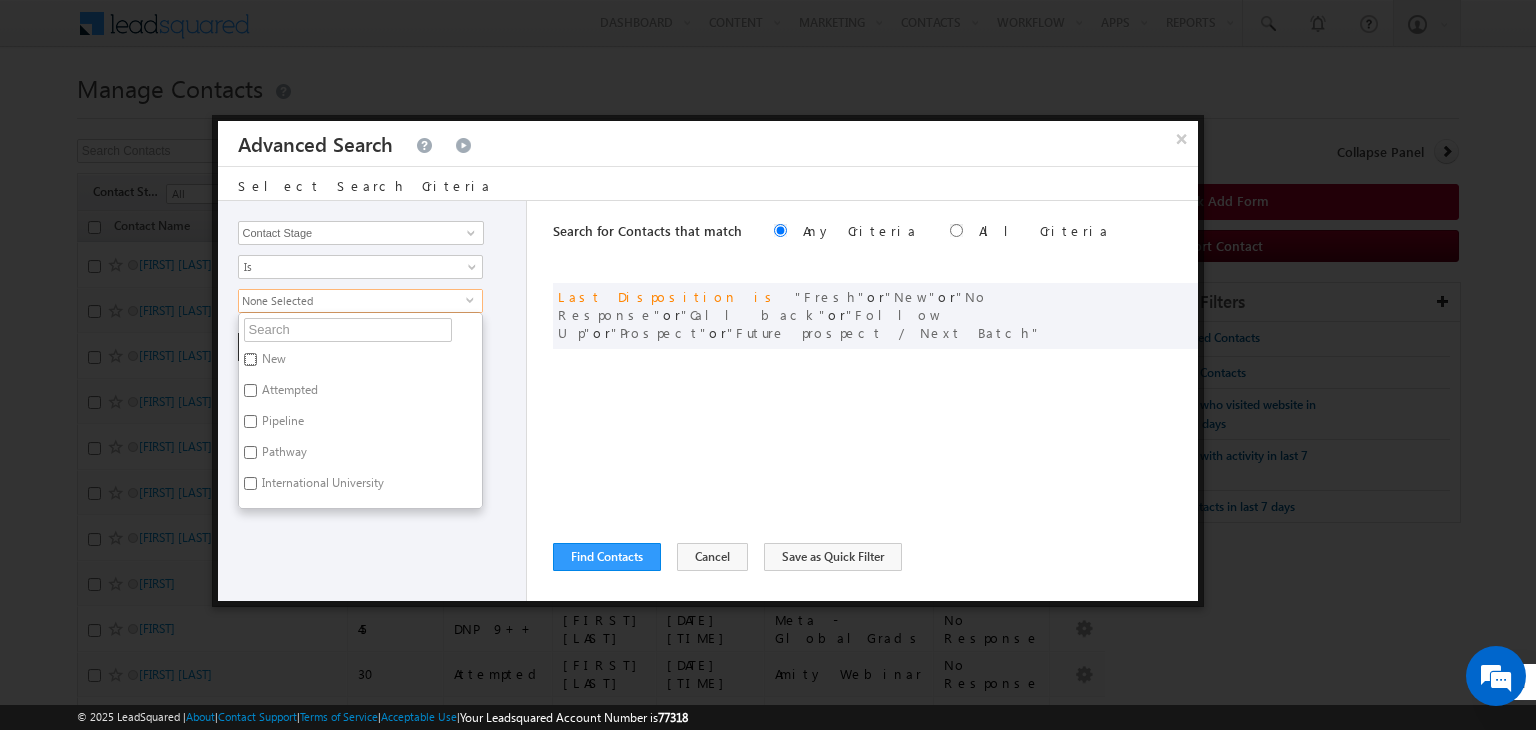 click on "New" at bounding box center (250, 359) 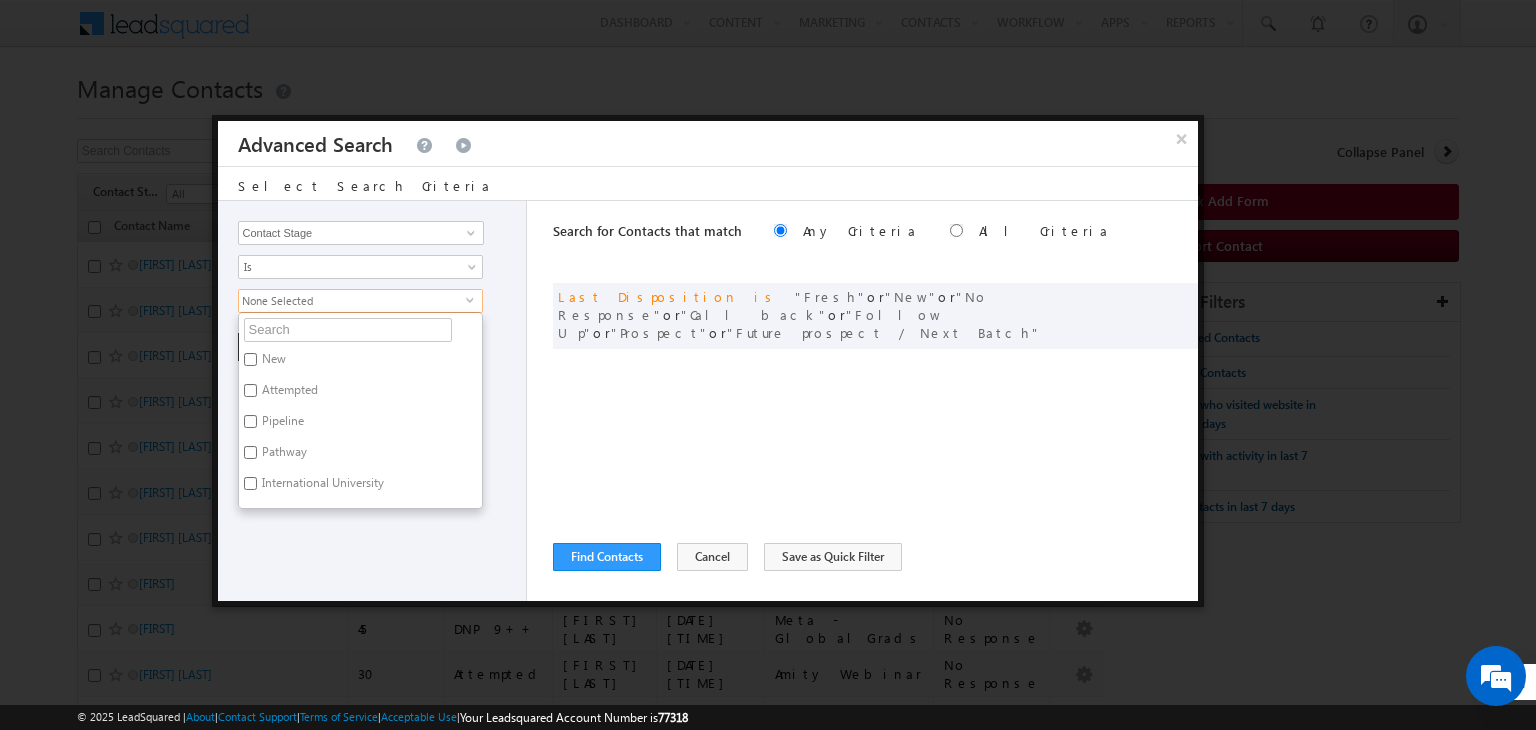 checkbox on "true" 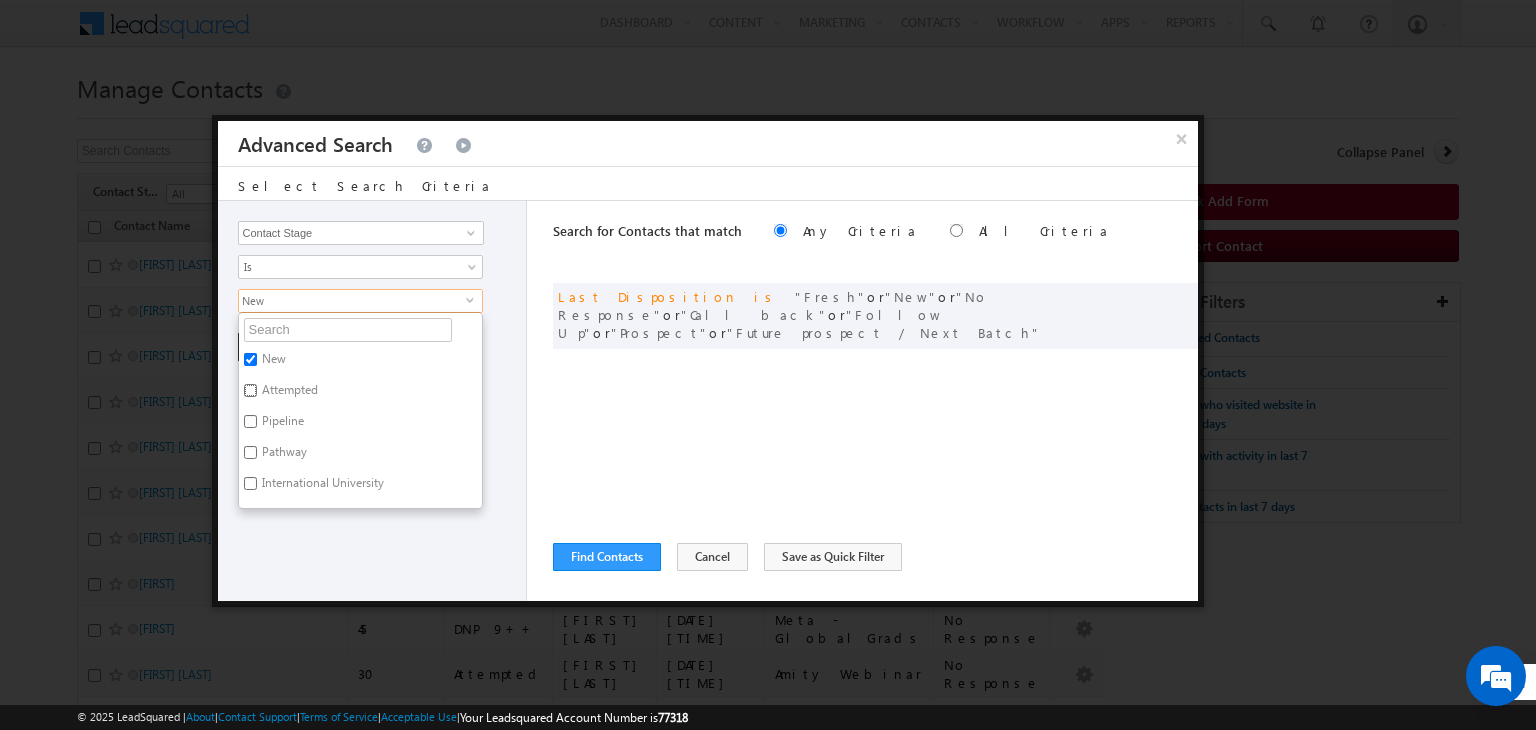 click on "Attempted" at bounding box center [250, 390] 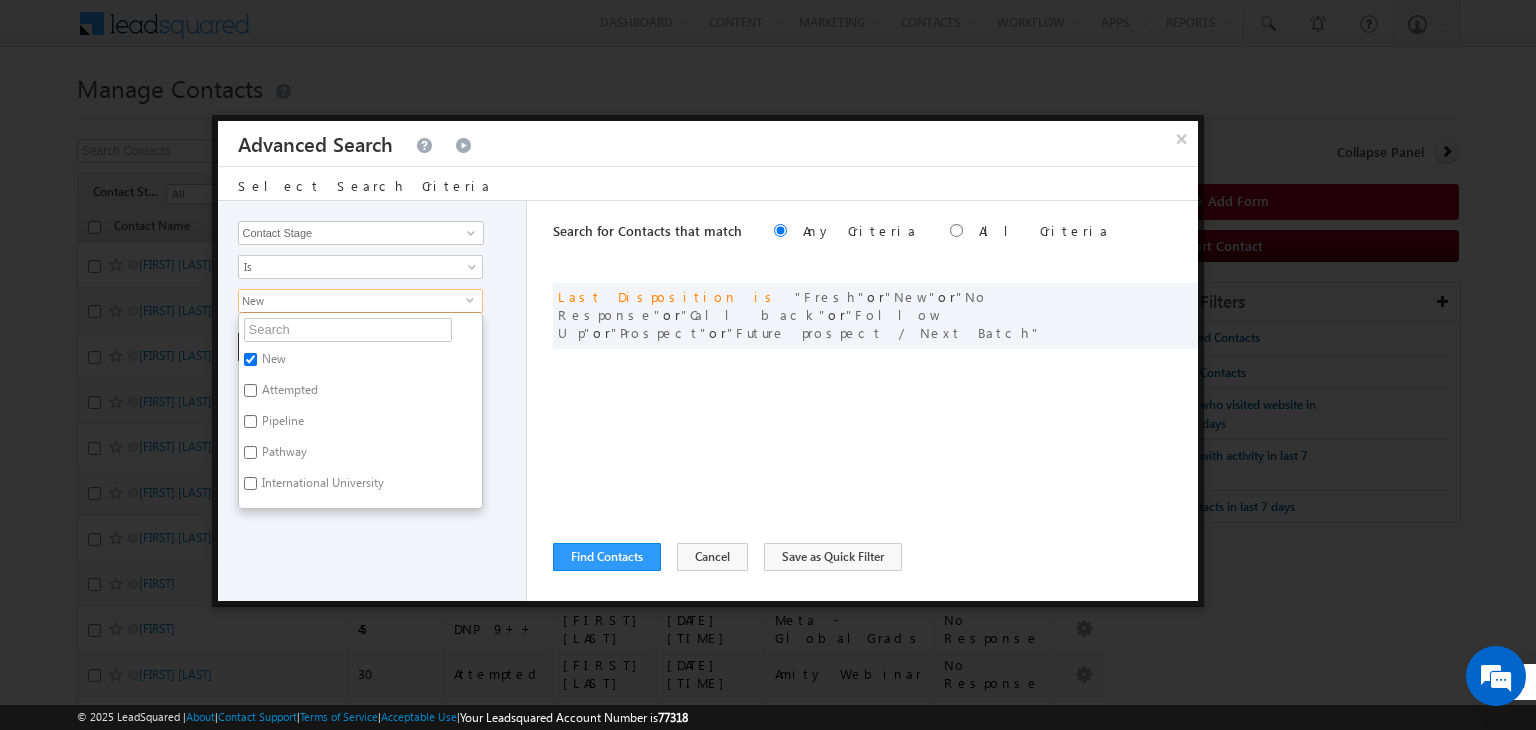 checkbox on "true" 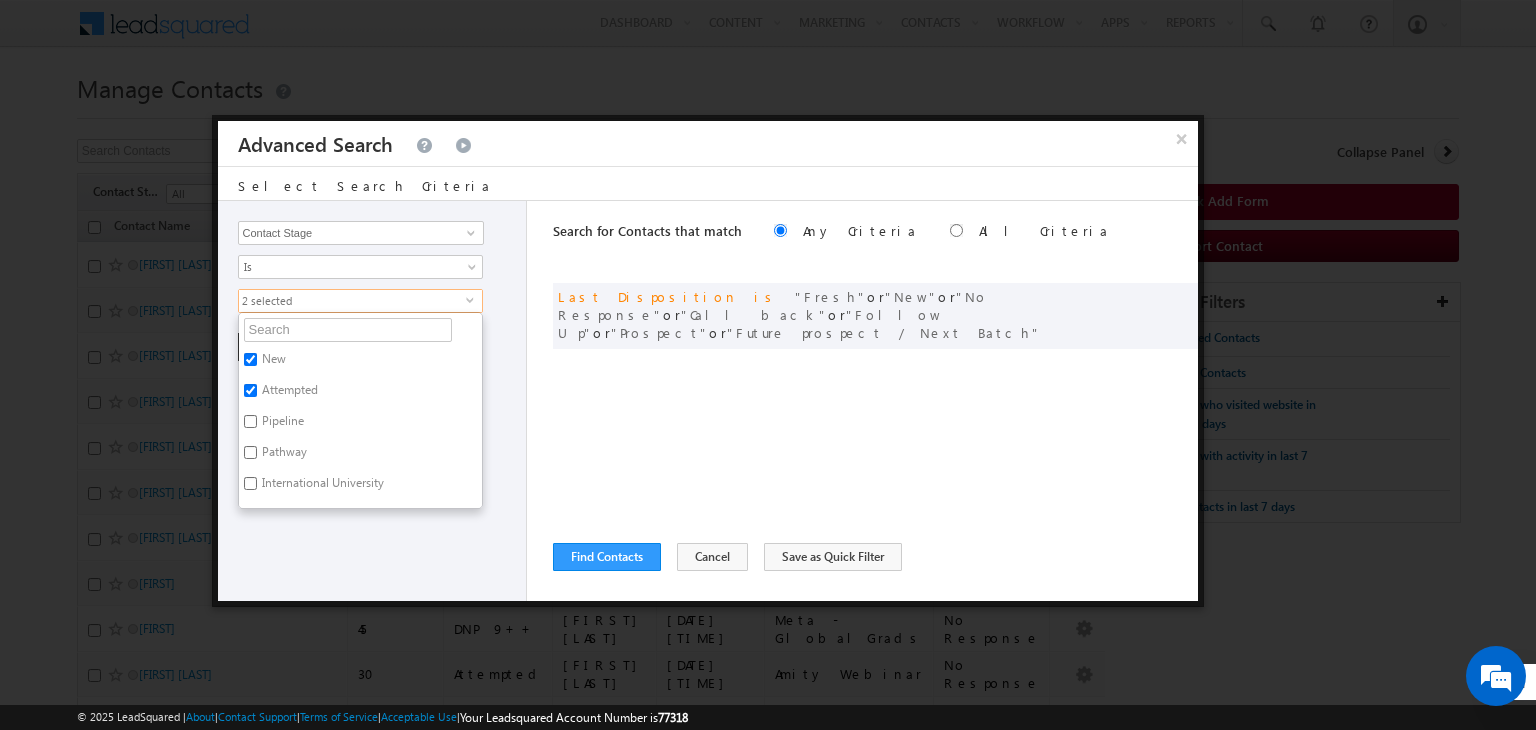 click on "Search for Contacts that match
Any Criteria
All Criteria
Note that the current triggering entity  is not considered  in the condition
If more than one opportunities are returned, the opportunity which is  most recently created  will be considered.
Descending
Ascending
or  Last Disposition   is   Fresh  or  New  or   or   or" at bounding box center [875, 401] 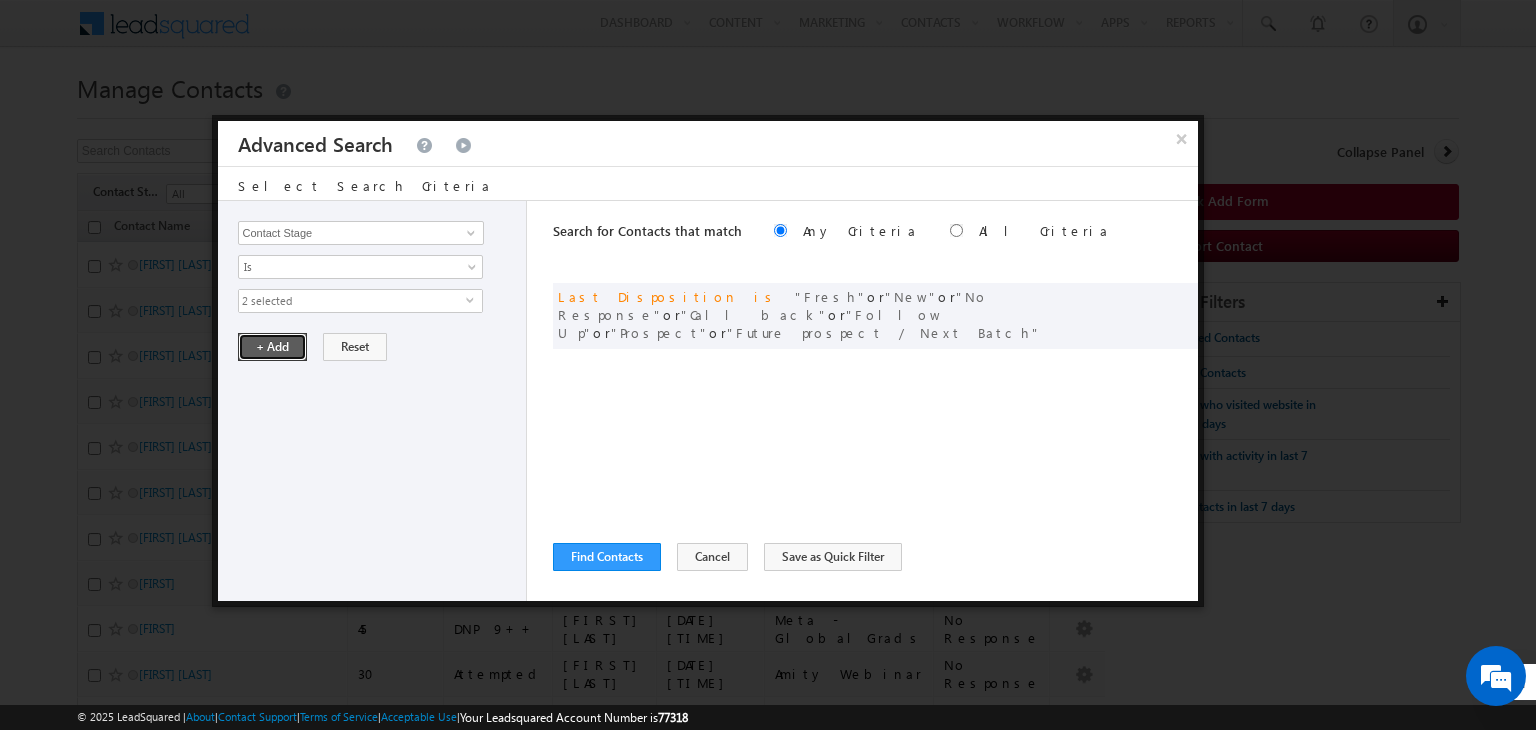click on "+ Add" at bounding box center [272, 347] 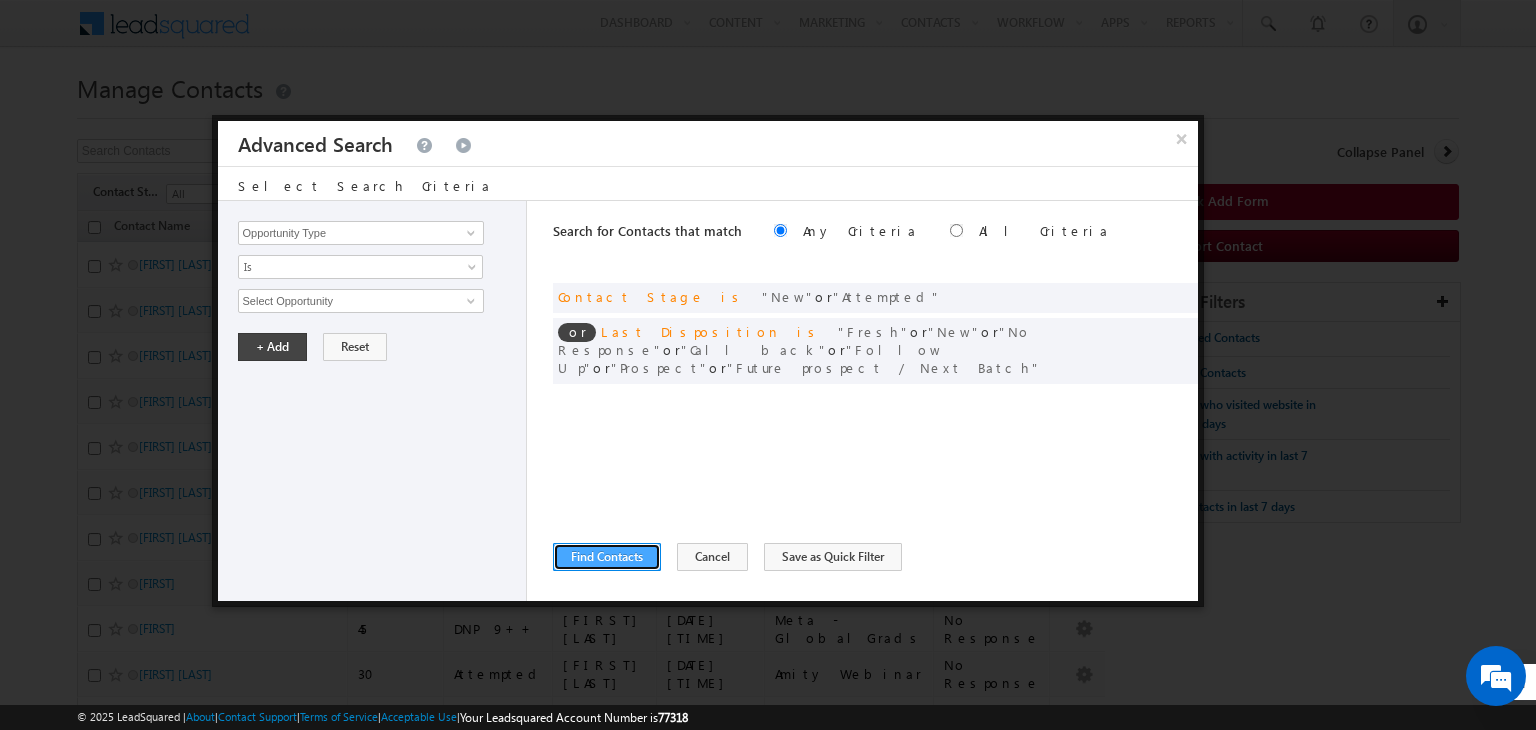 click on "Find Contacts" at bounding box center (607, 557) 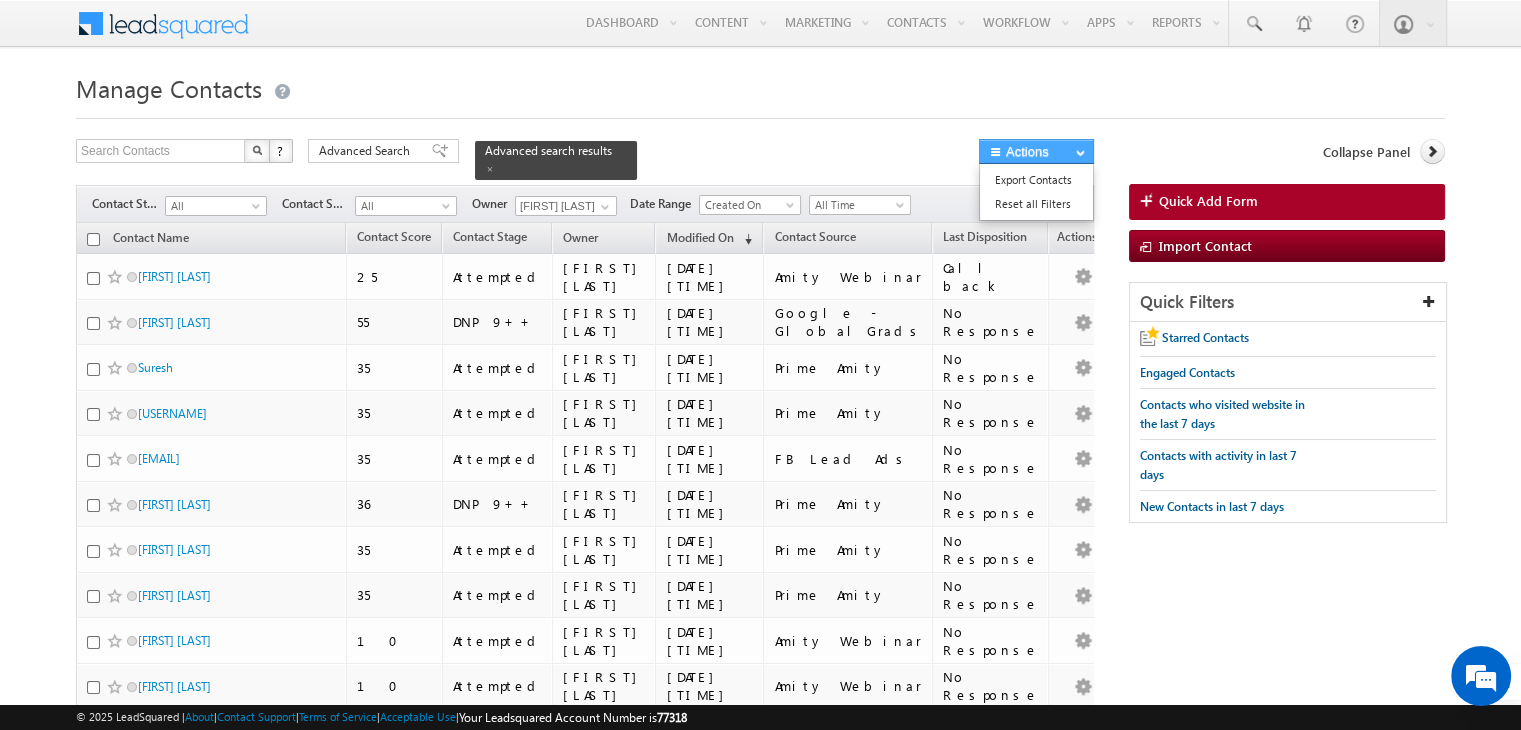 scroll, scrollTop: 0, scrollLeft: 0, axis: both 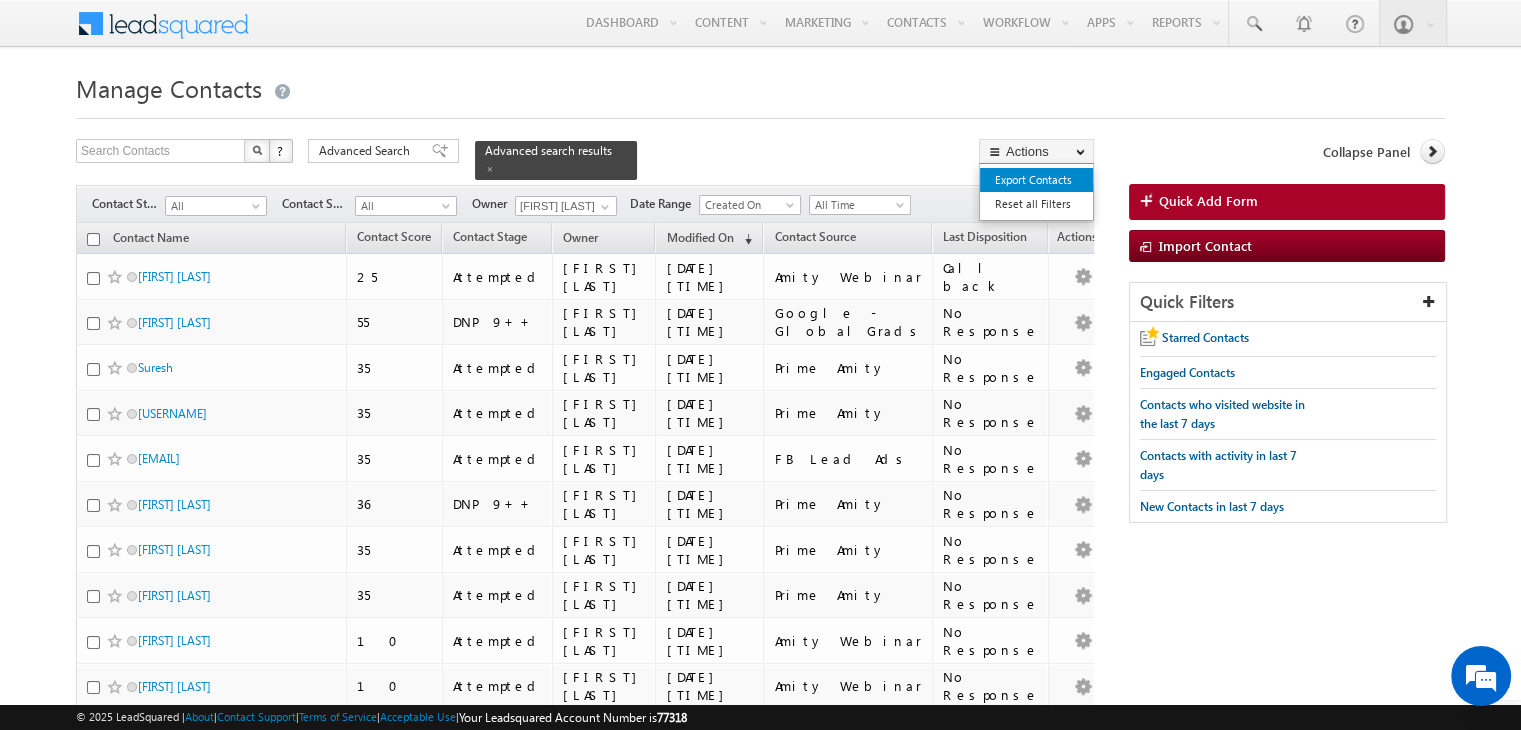 click on "Export Contacts" at bounding box center (1036, 180) 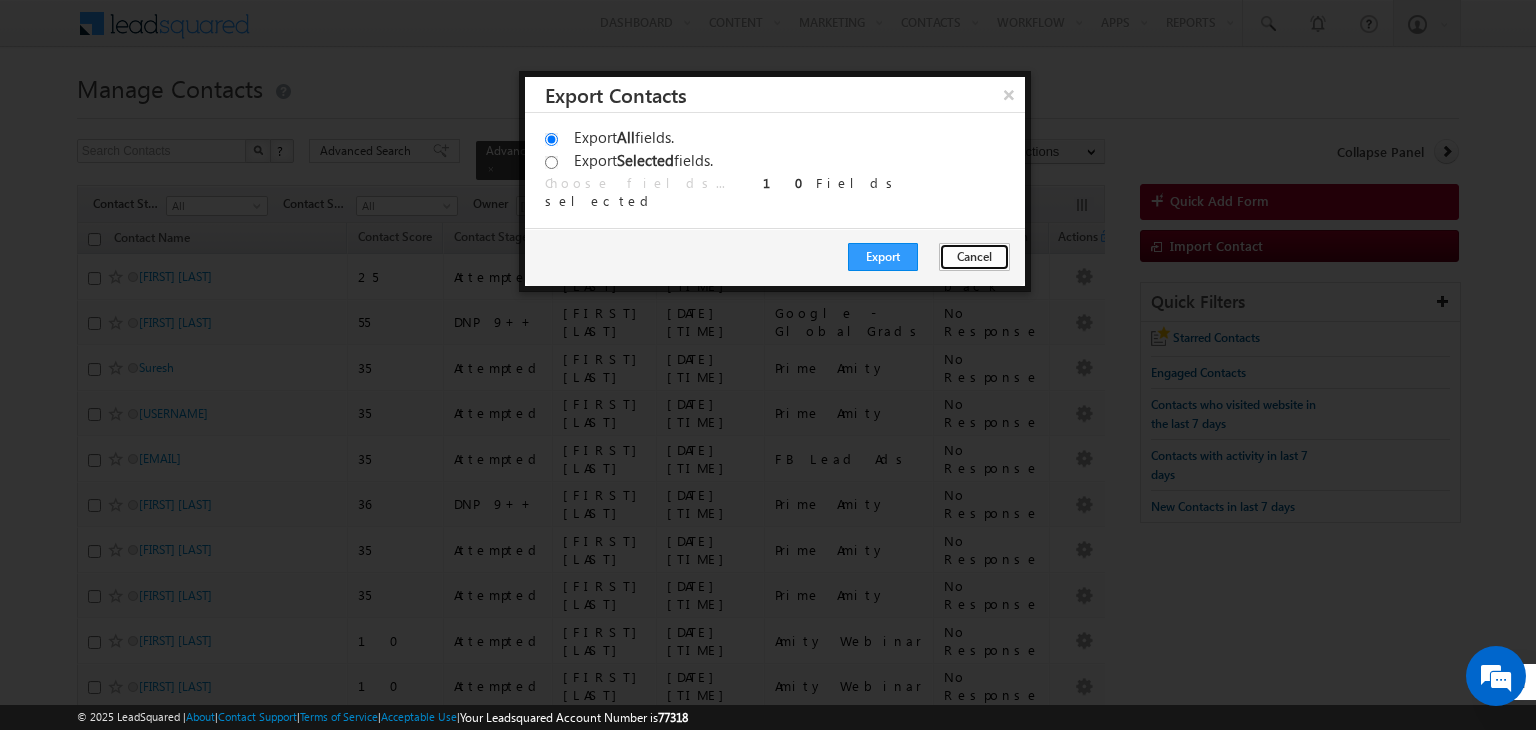 click on "Cancel" at bounding box center [974, 257] 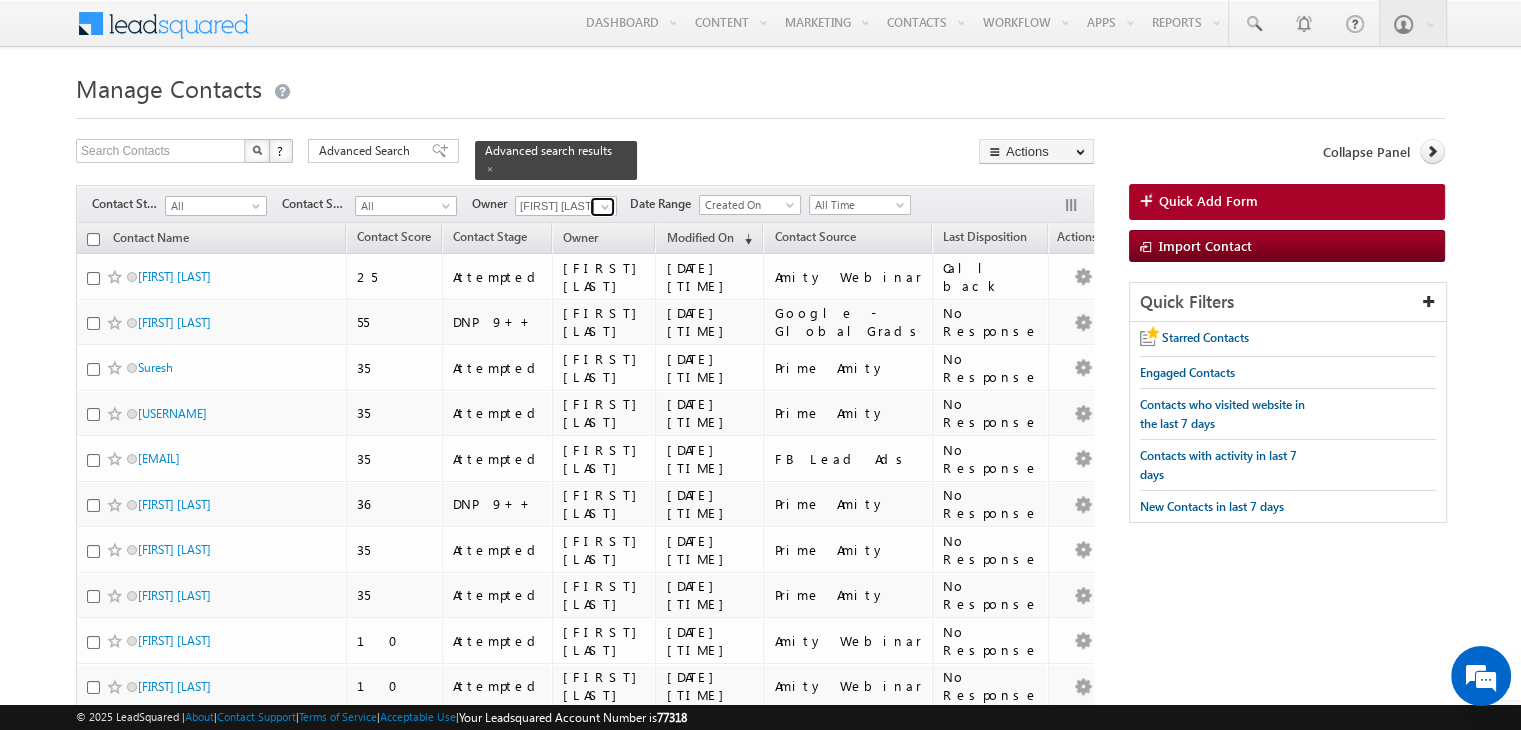 click at bounding box center (605, 207) 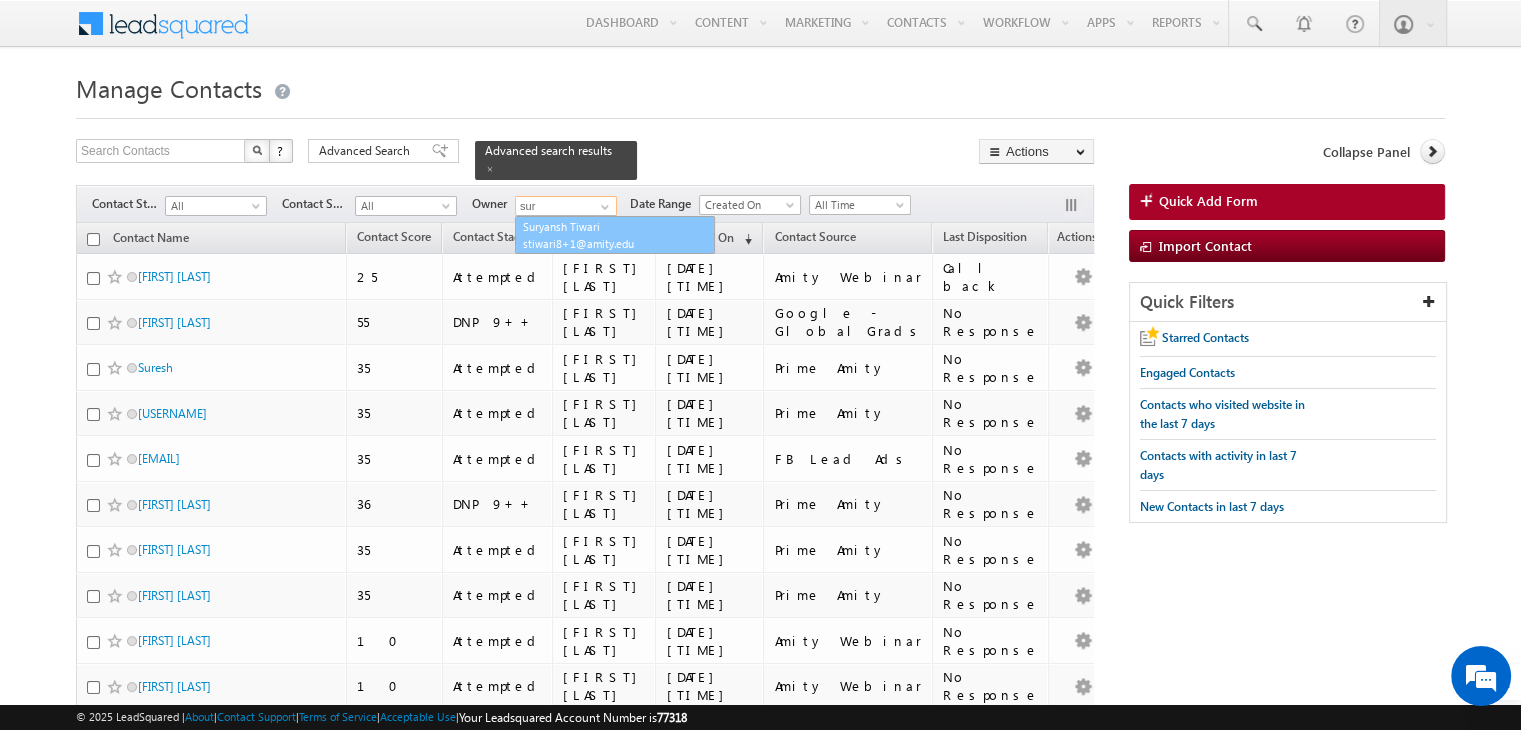click on "stiwari8+1@amity.edu" at bounding box center [613, 243] 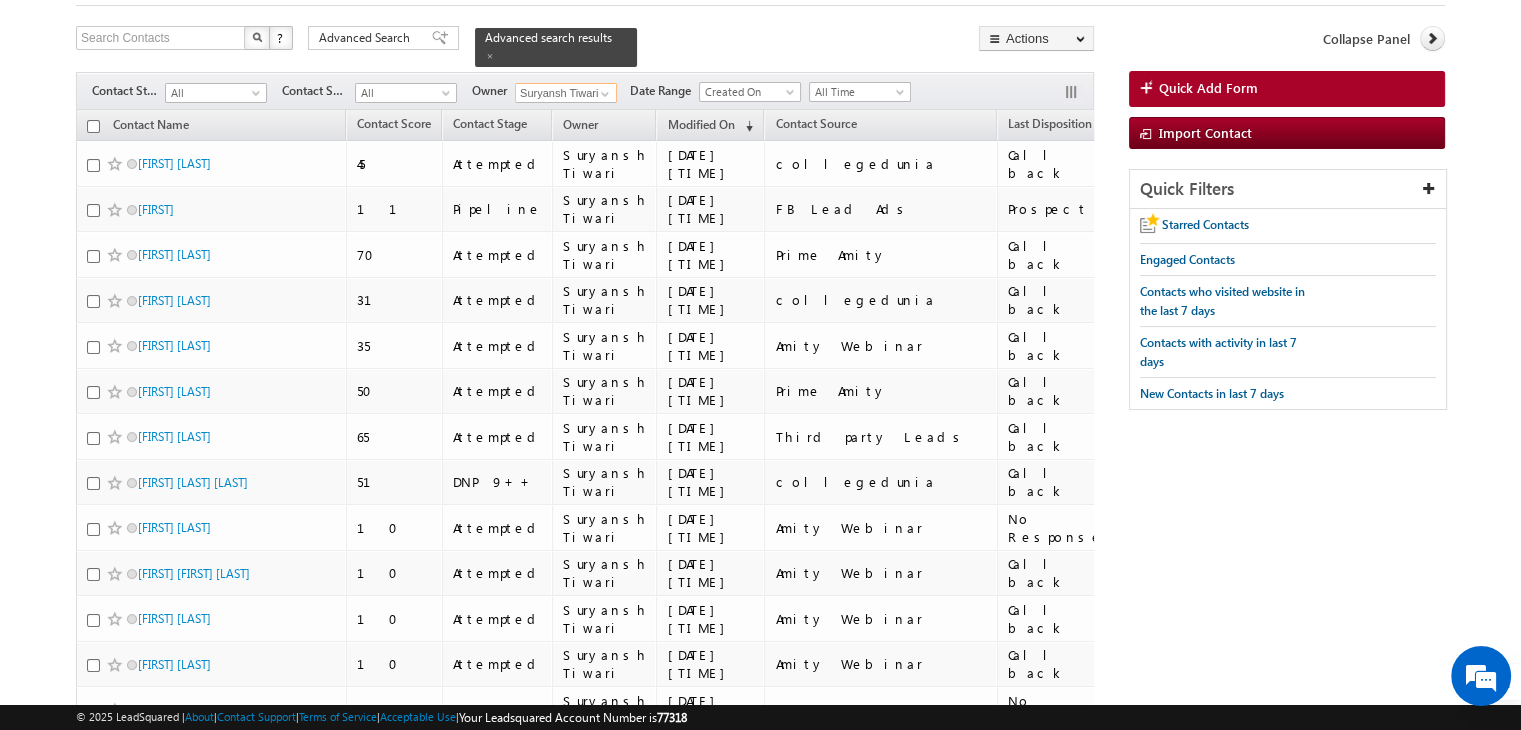 scroll, scrollTop: 0, scrollLeft: 0, axis: both 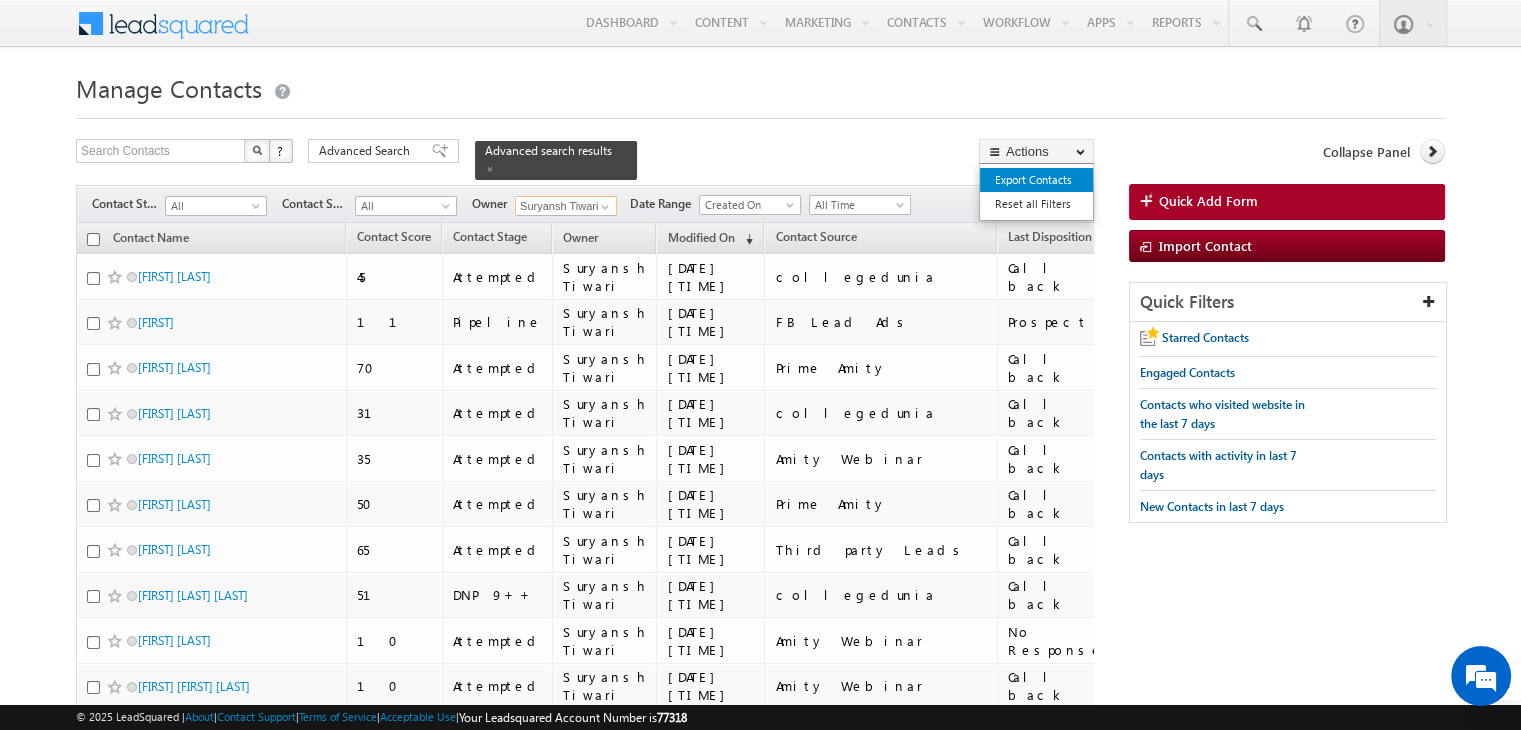 type on "Suryansh Tiwari" 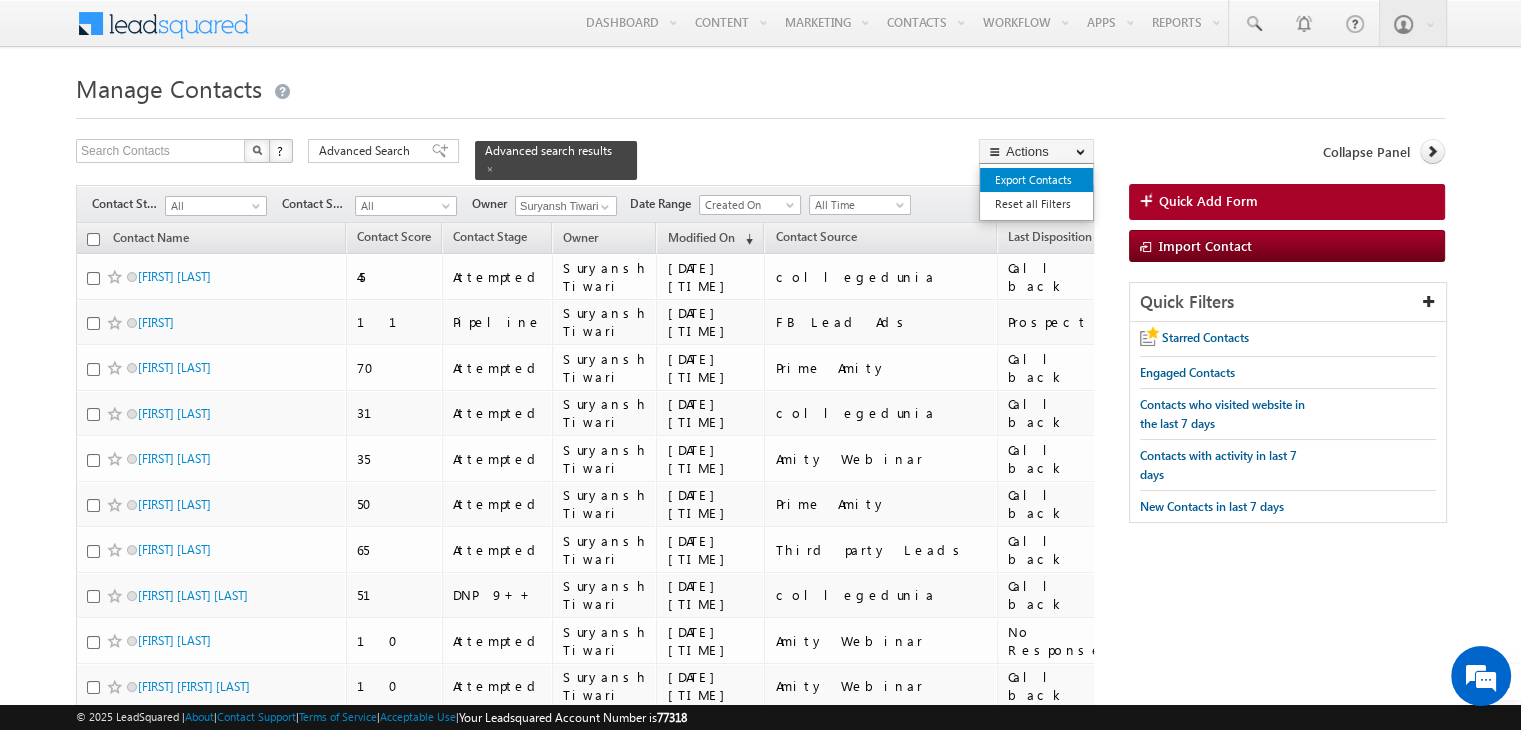 click on "Export Contacts" at bounding box center (1036, 180) 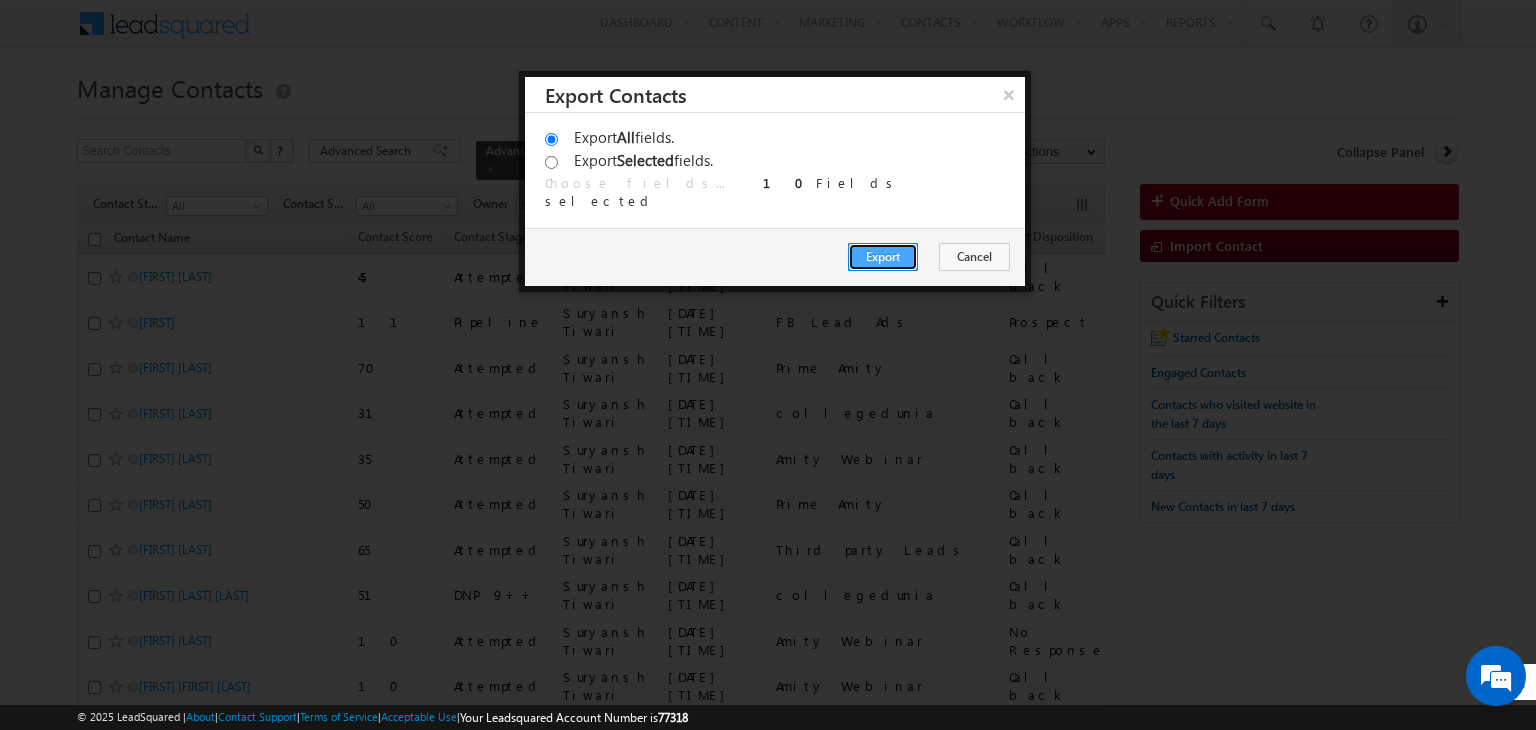 click on "Export" at bounding box center (883, 257) 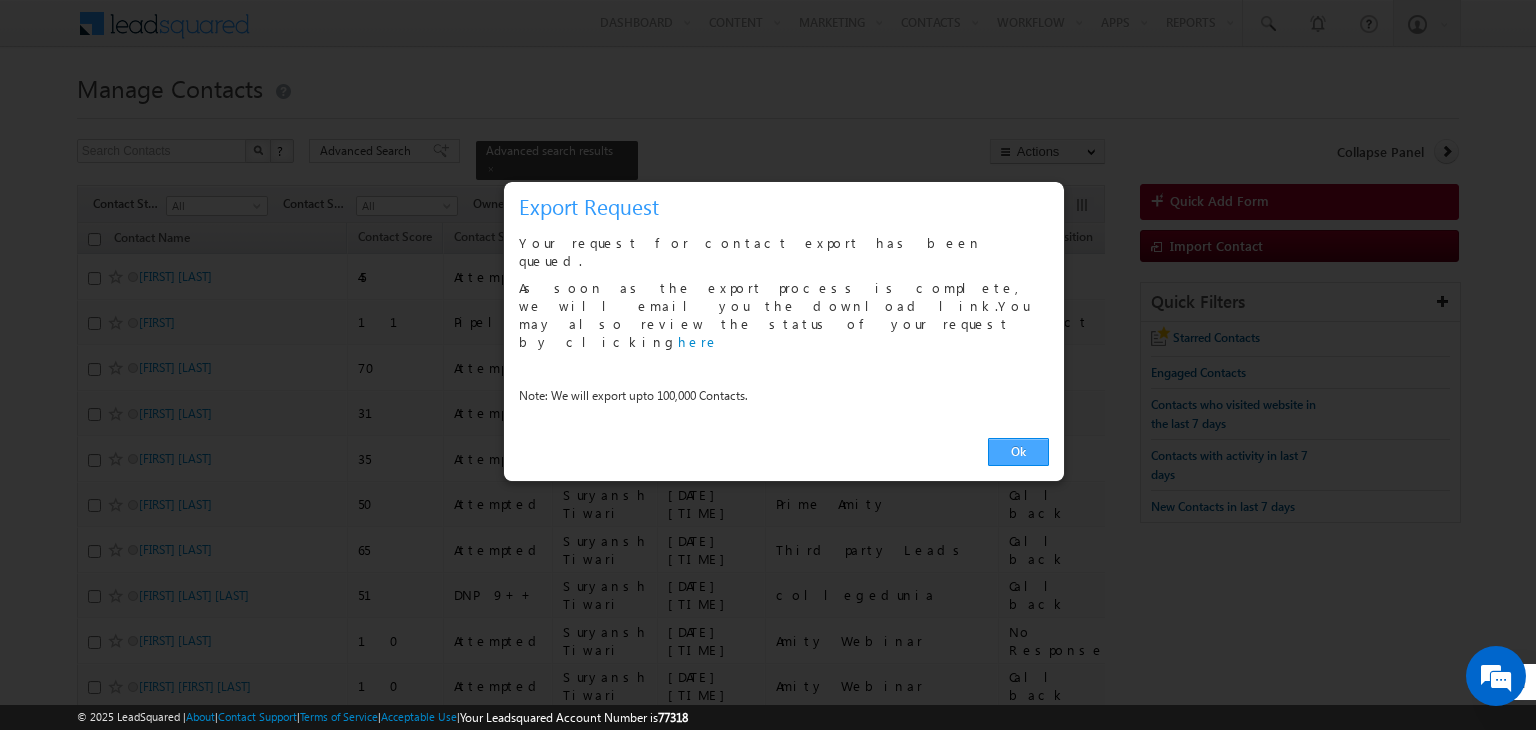 click on "Ok" at bounding box center (1018, 452) 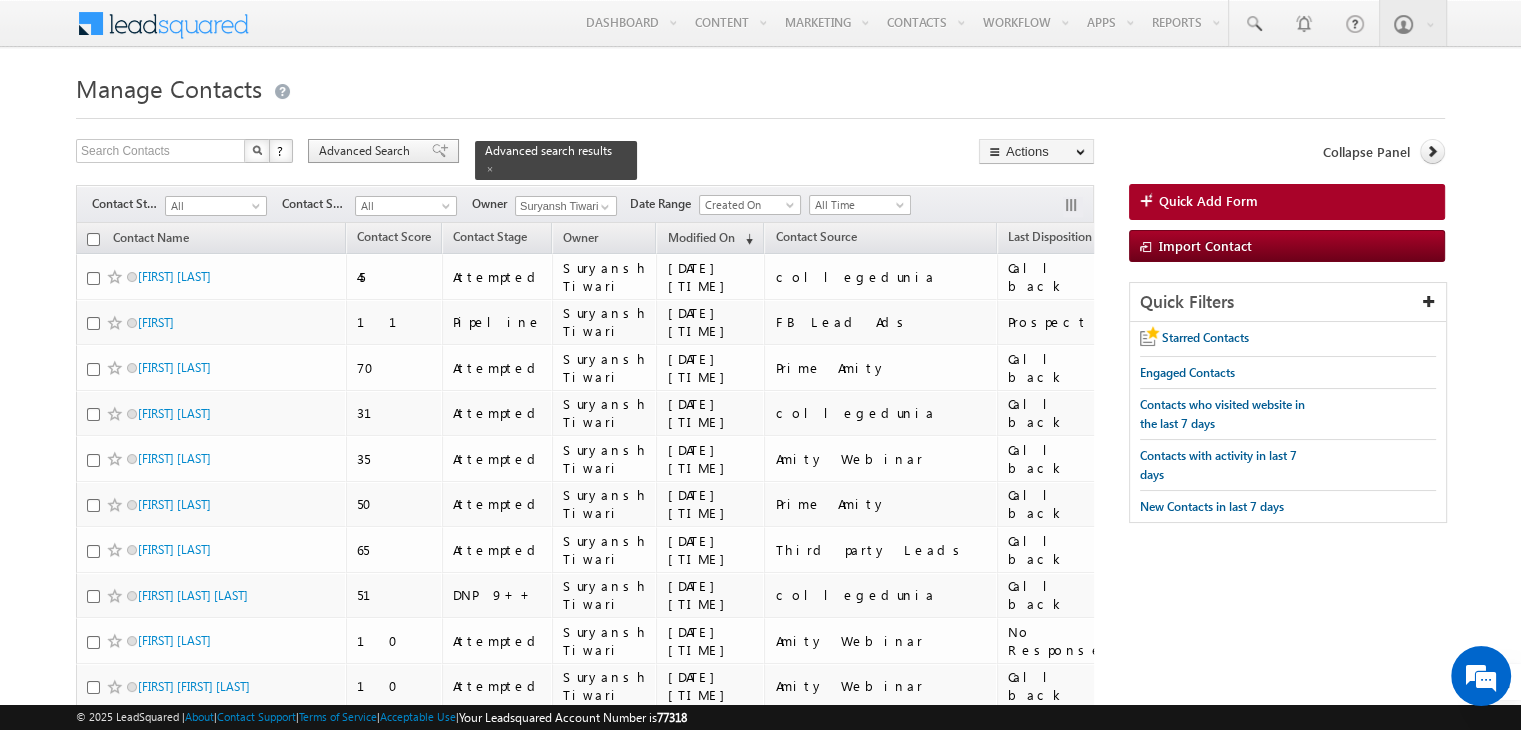 click on "Advanced Search" at bounding box center [367, 151] 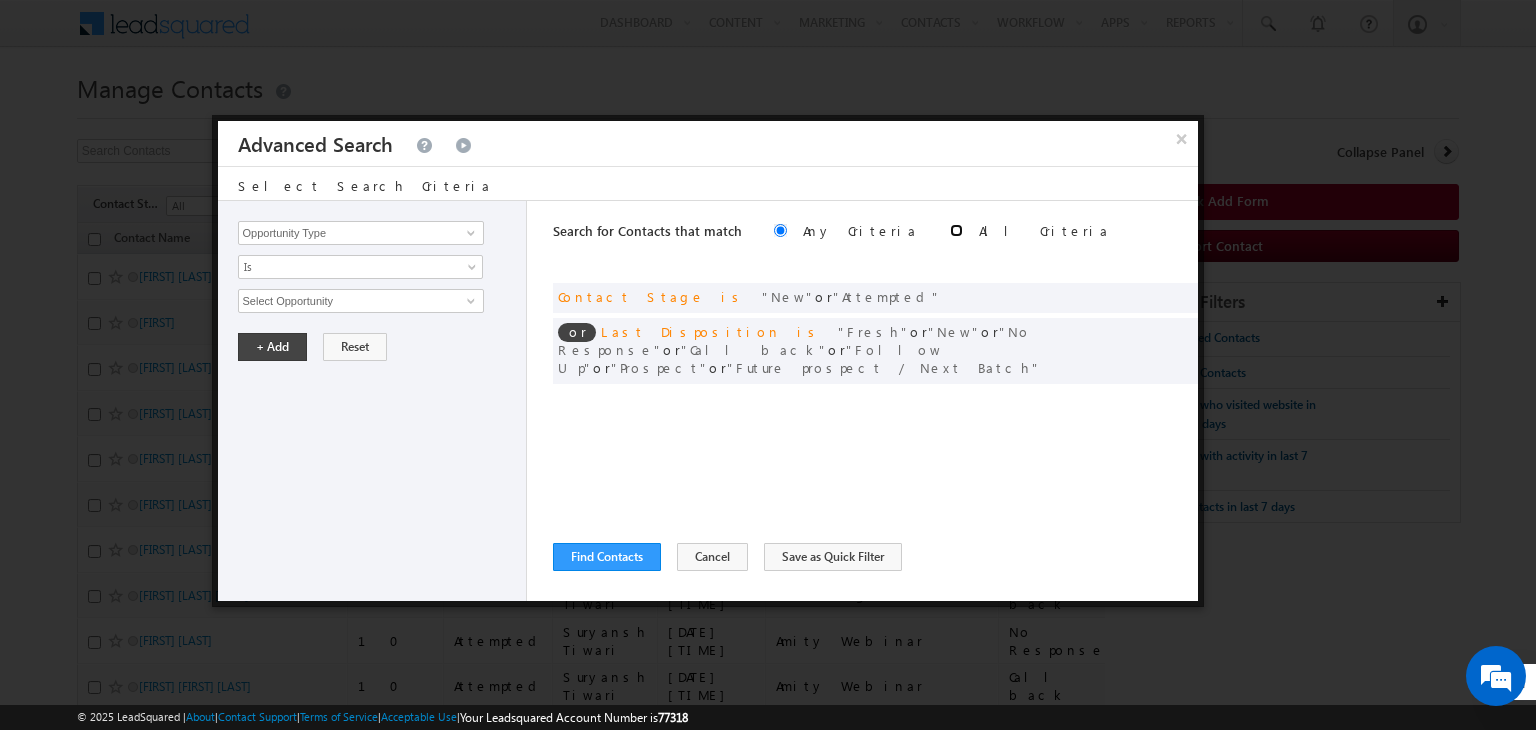 click at bounding box center (956, 230) 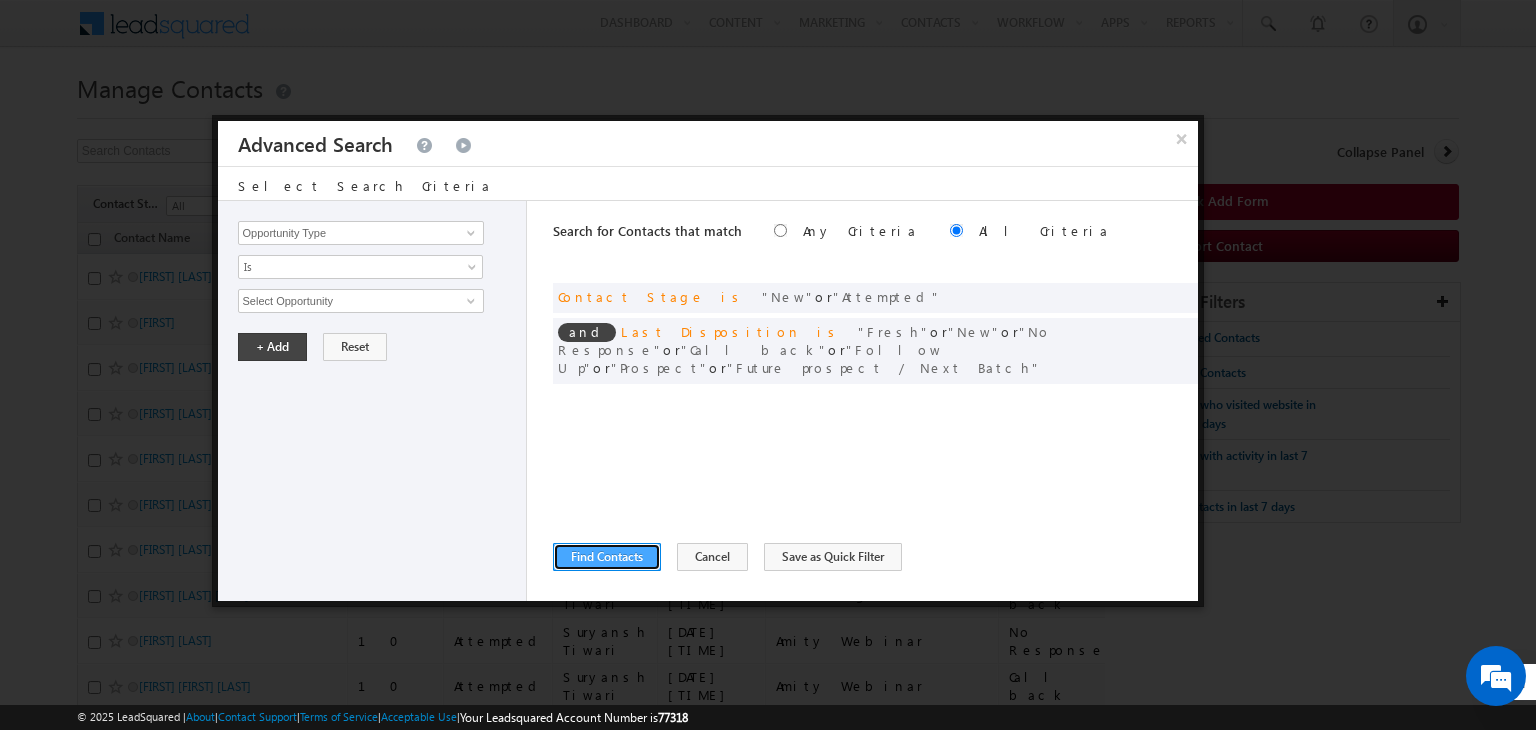 click on "Find Contacts" at bounding box center (607, 557) 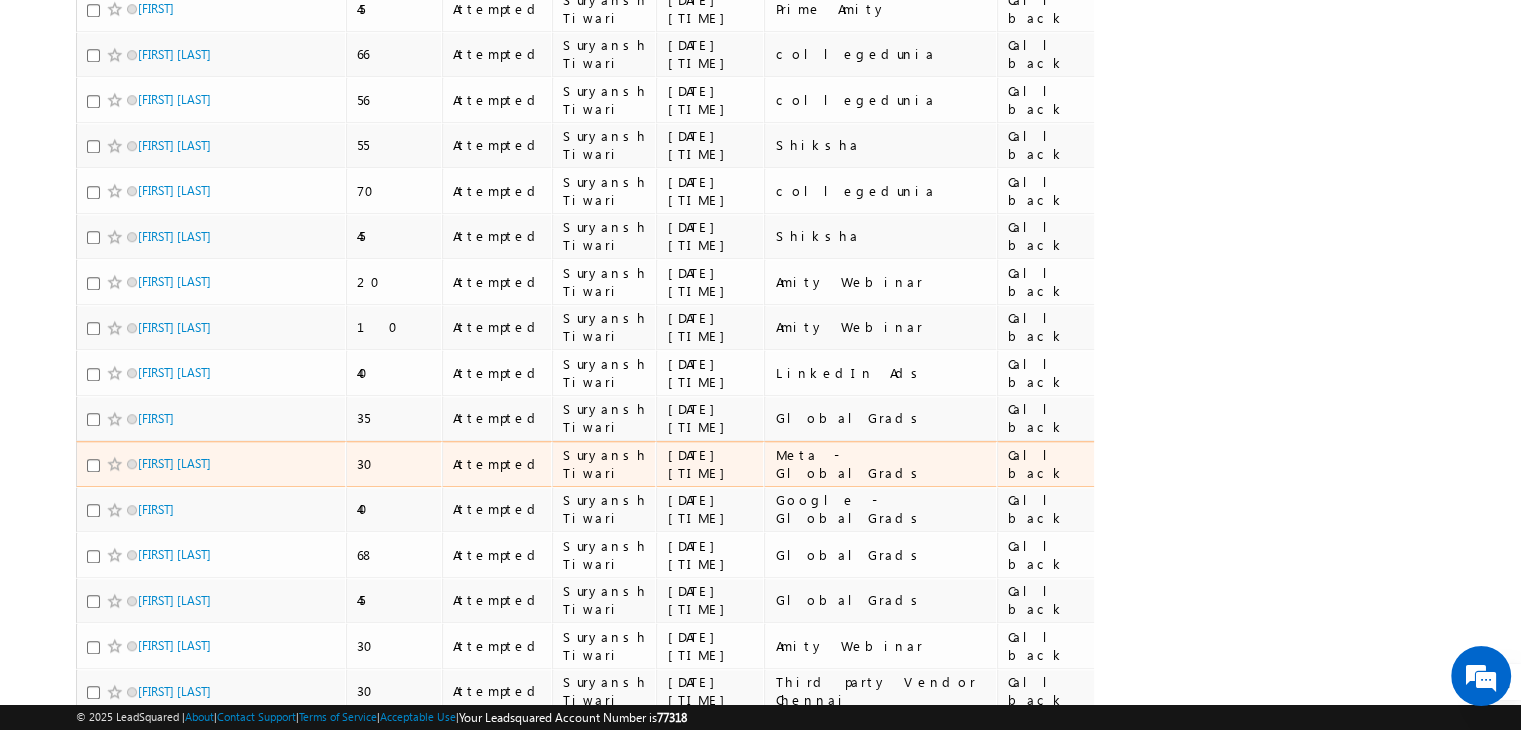 scroll, scrollTop: 1926, scrollLeft: 0, axis: vertical 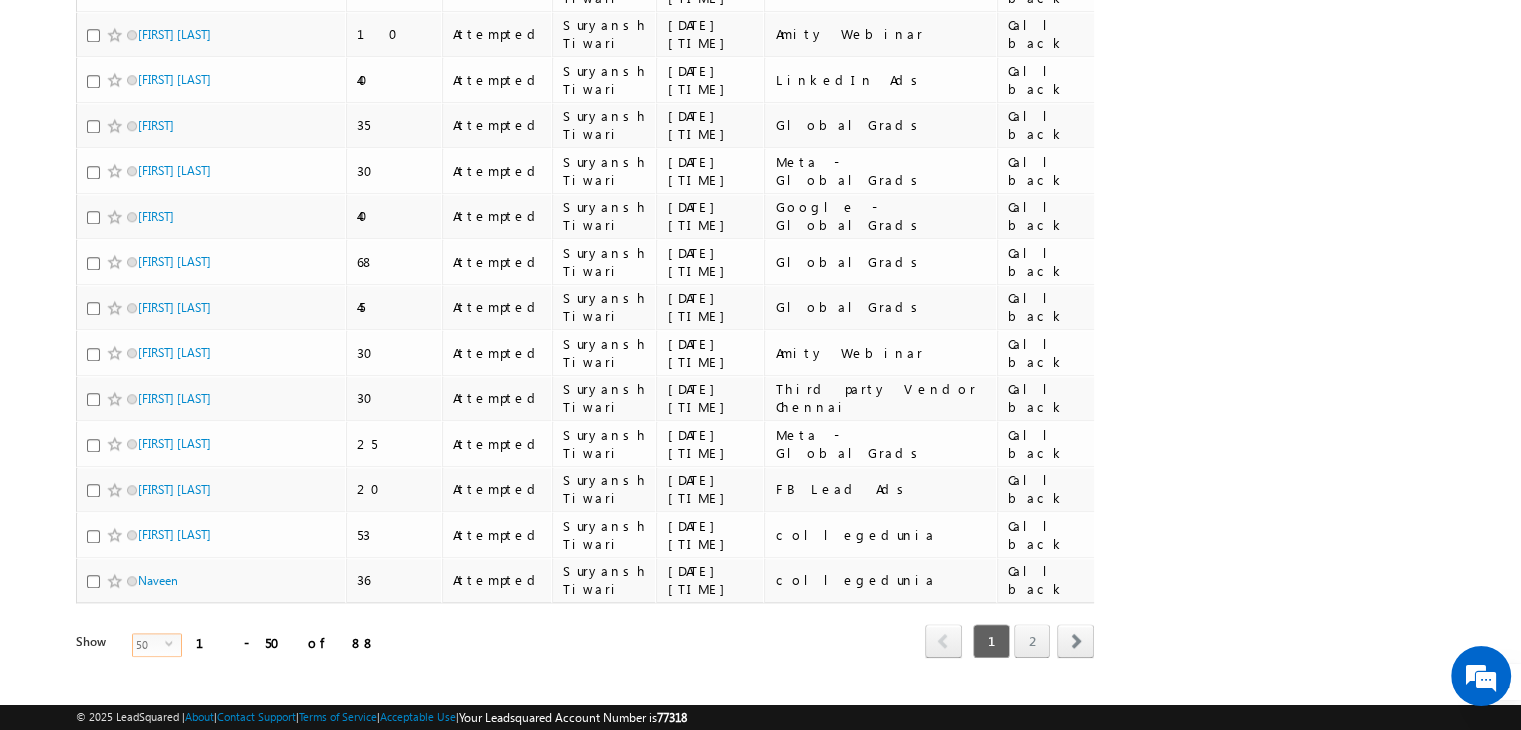 click on "50" at bounding box center (149, 645) 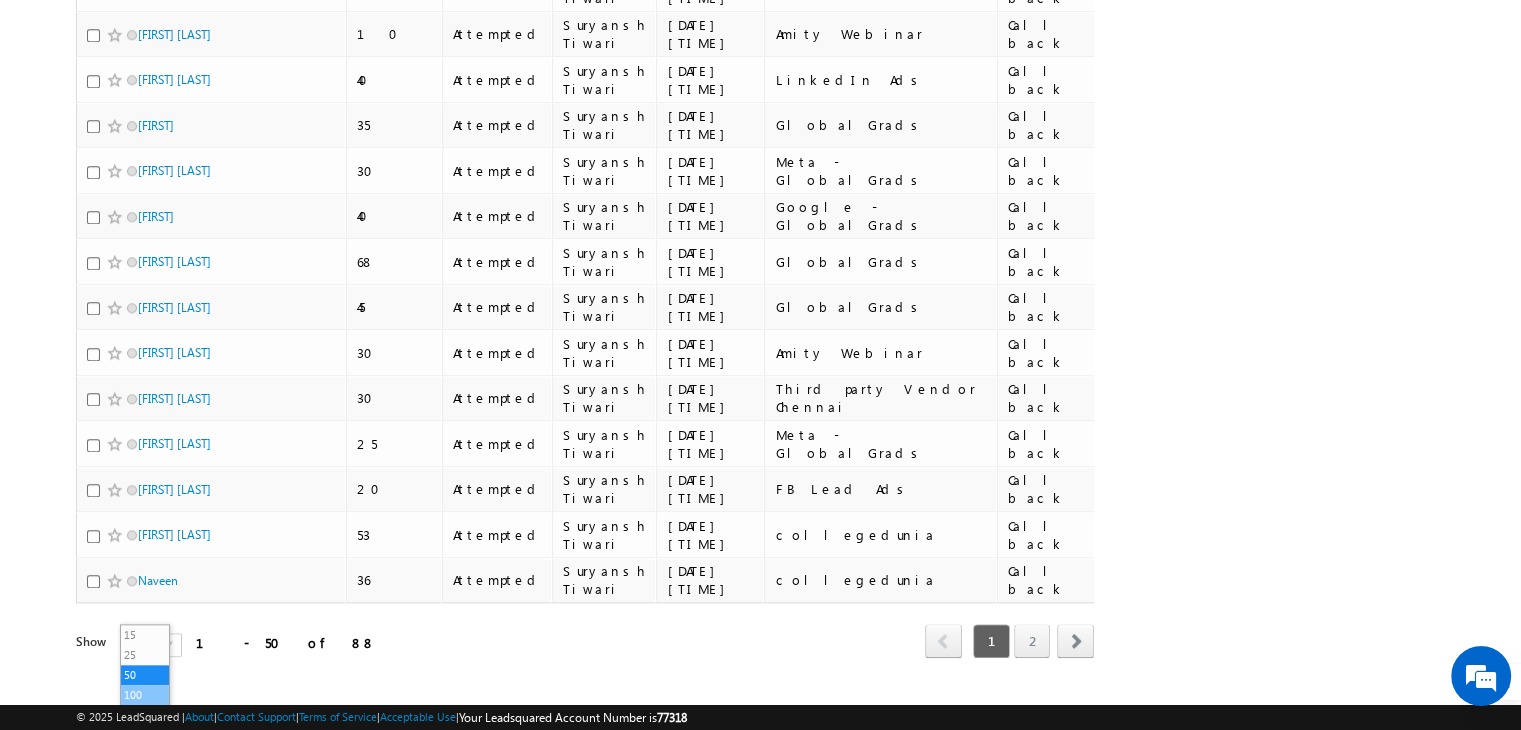 click on "100" at bounding box center [145, 695] 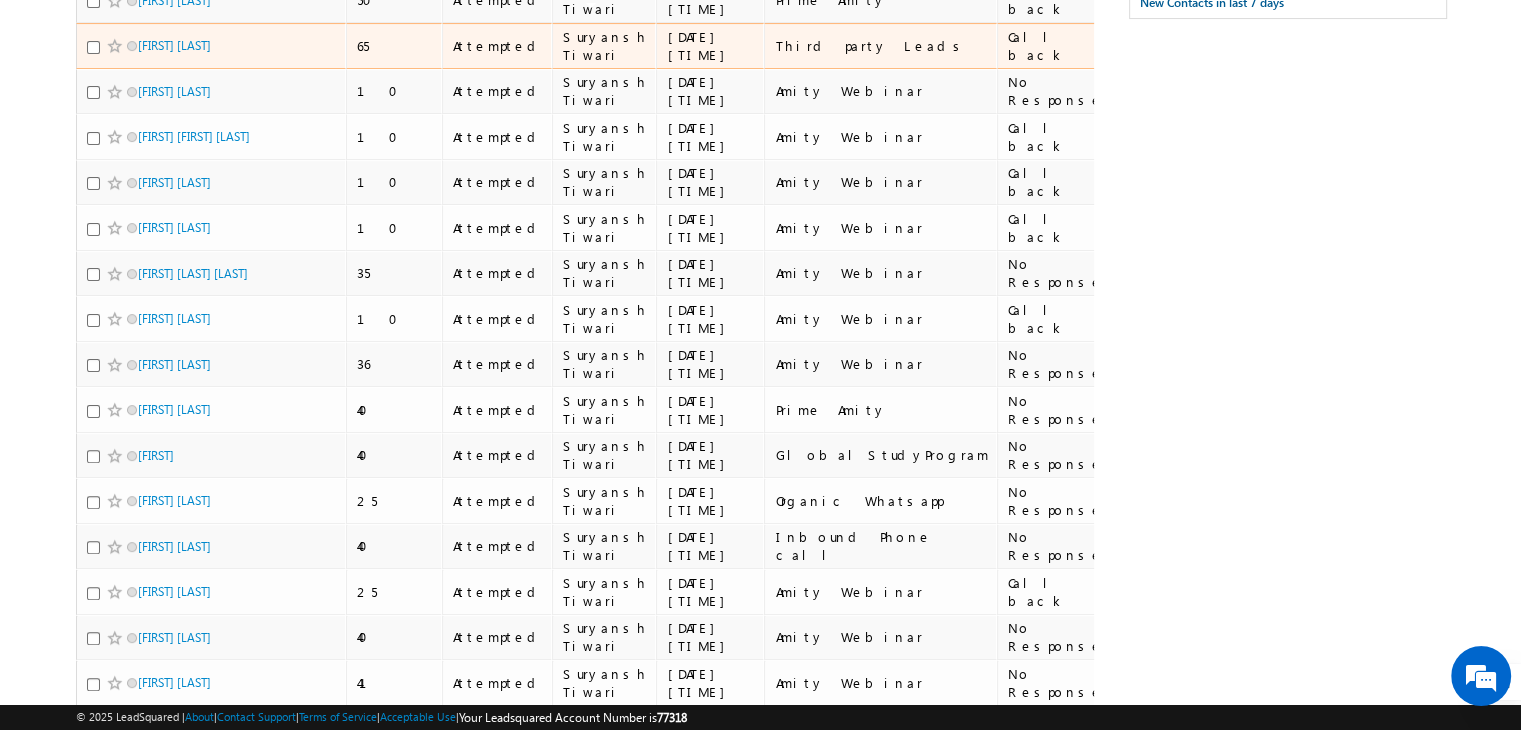 scroll, scrollTop: 0, scrollLeft: 0, axis: both 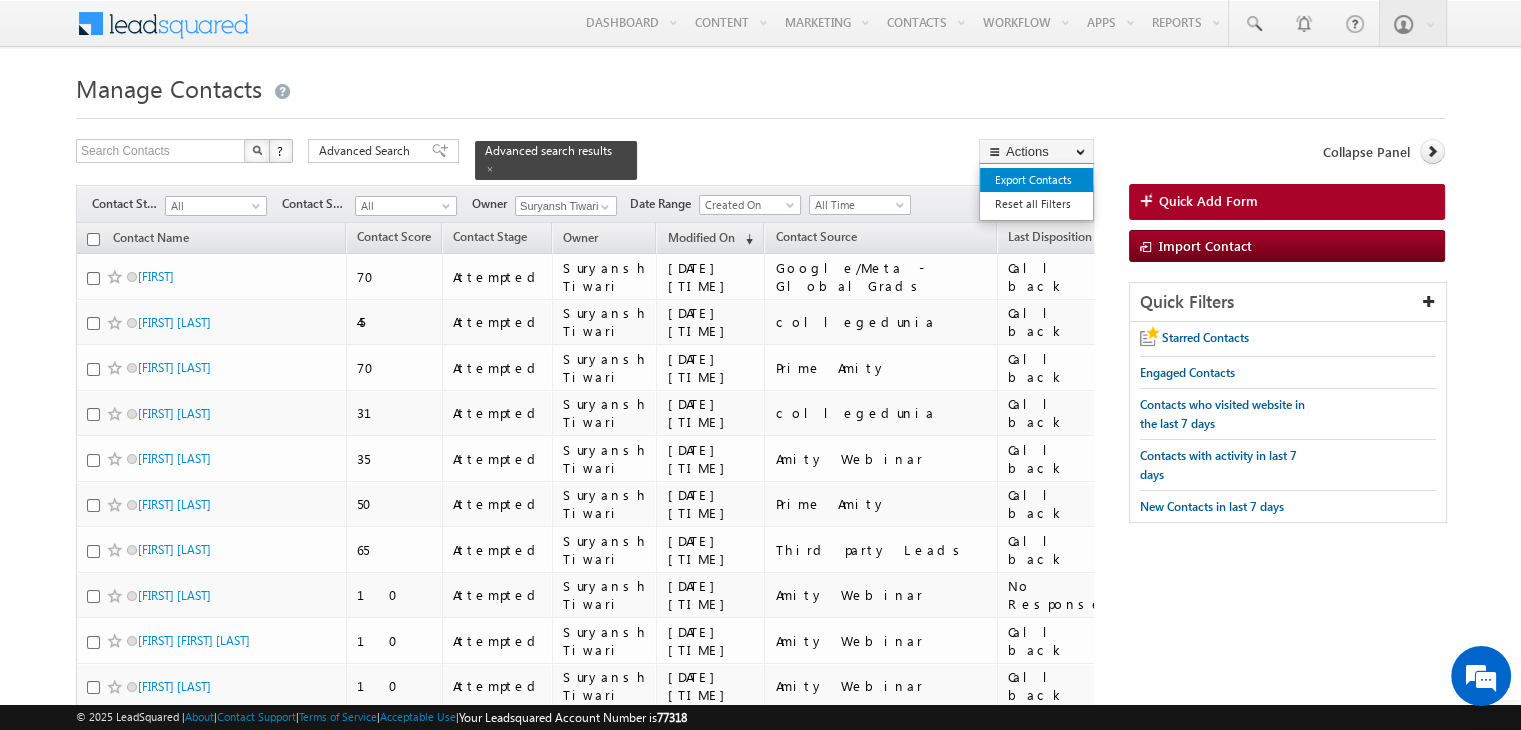 click on "Export Contacts" at bounding box center (1036, 180) 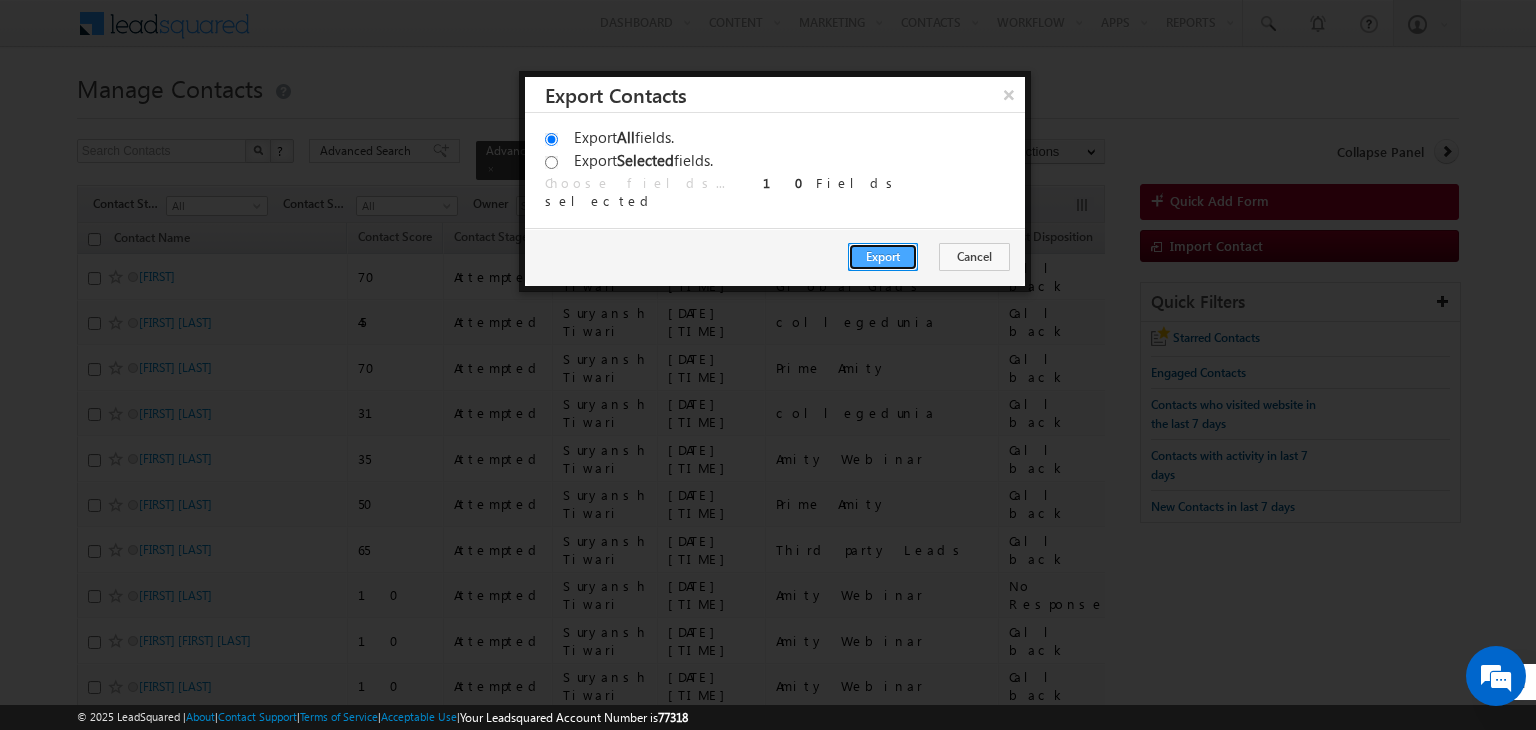 click on "Export" at bounding box center [883, 257] 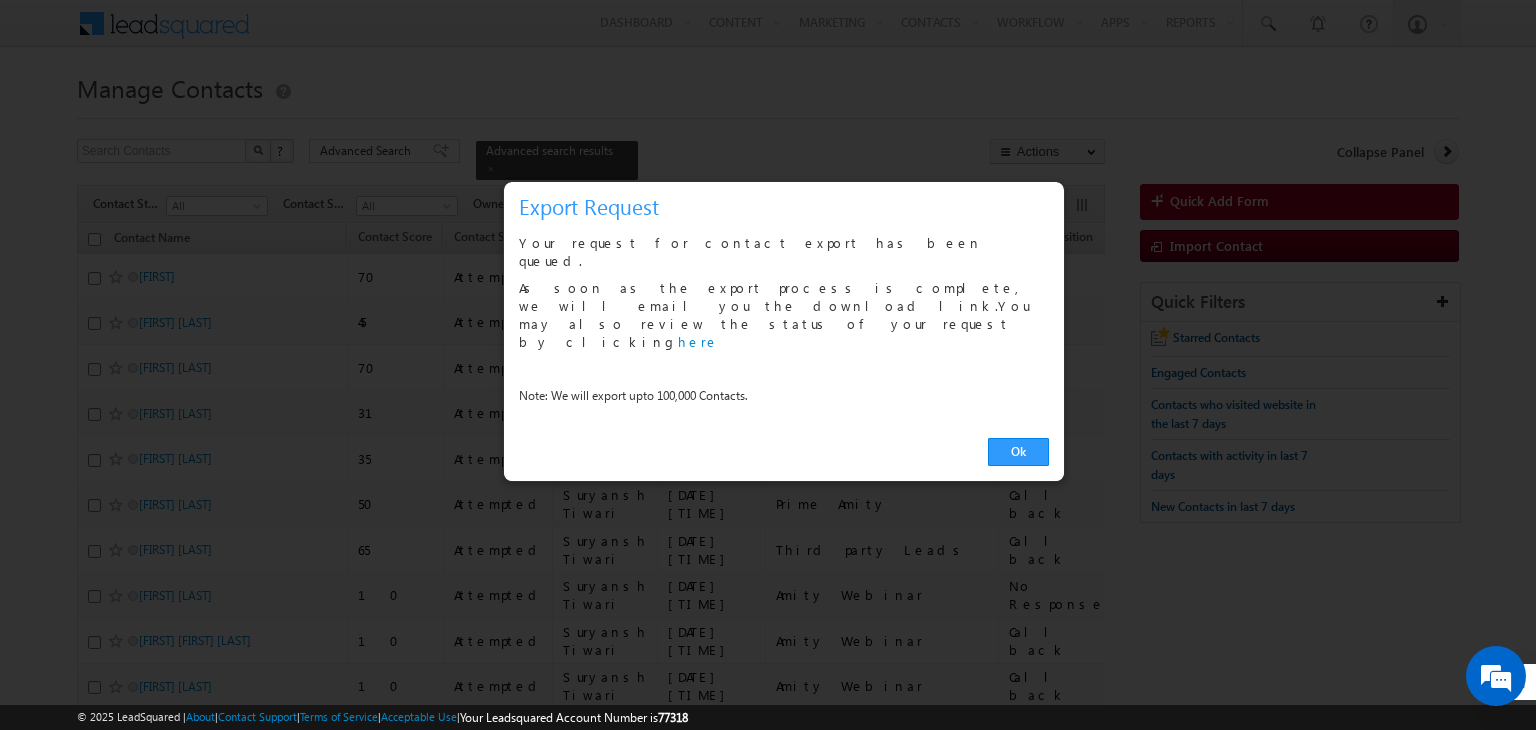 click on "Ok" at bounding box center (784, 452) 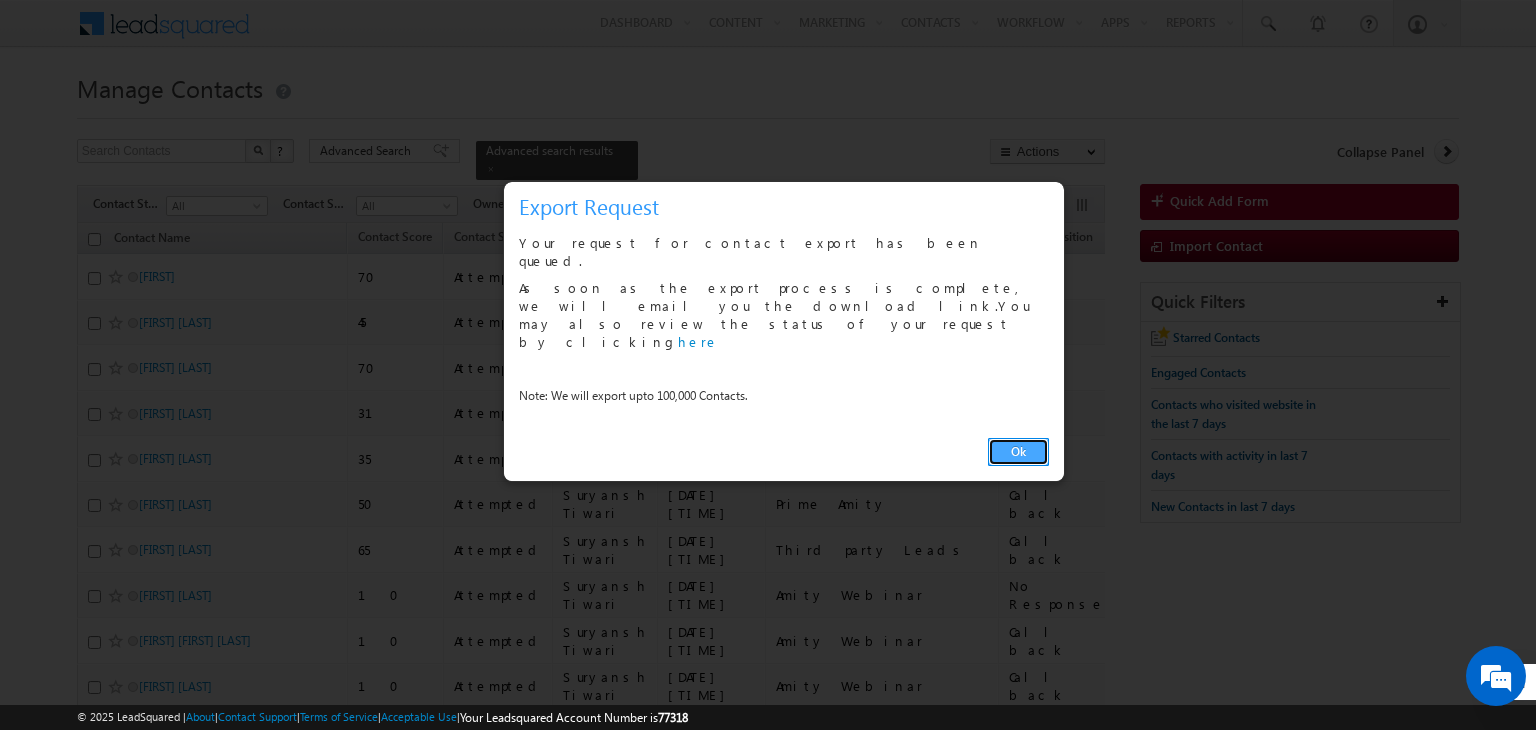 click on "Ok" at bounding box center [1018, 452] 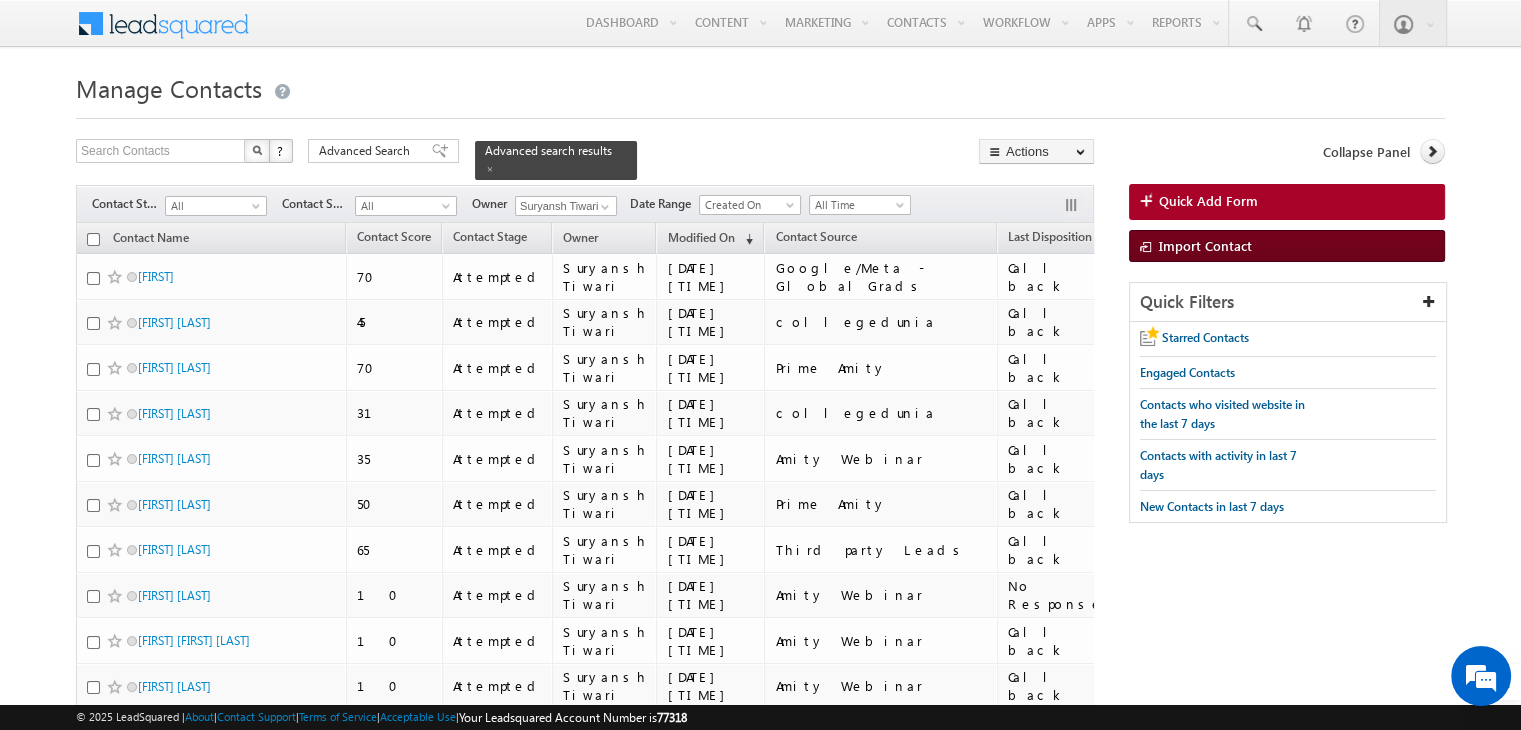 click at bounding box center (1149, 248) 